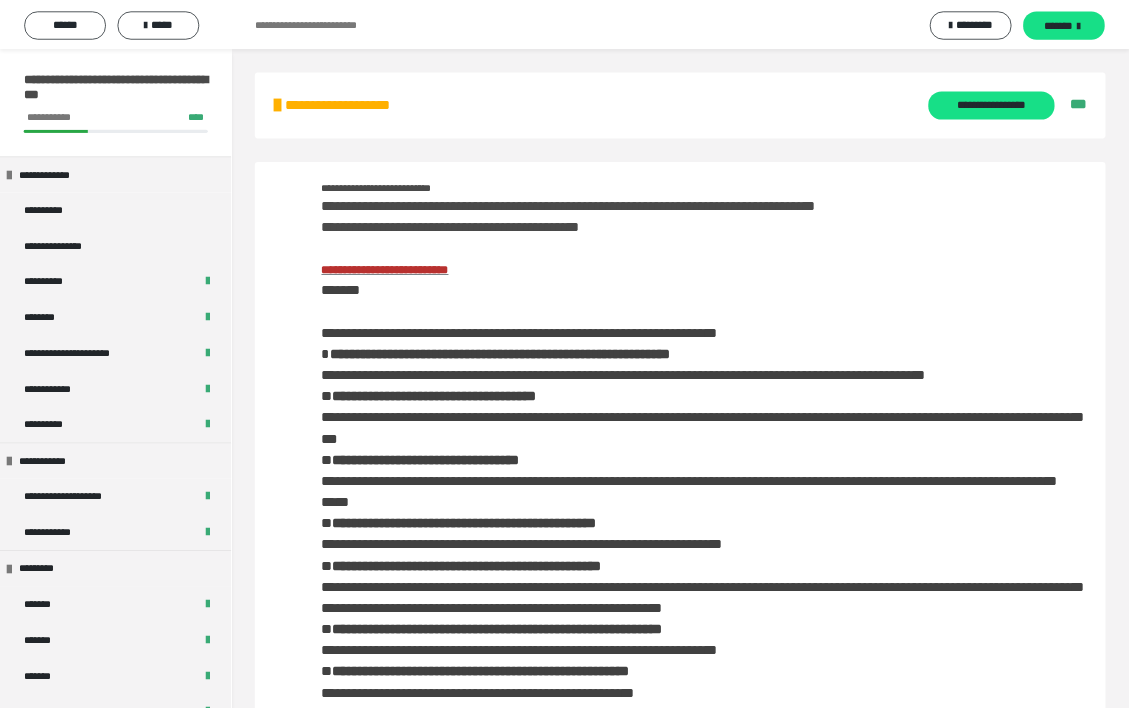 scroll, scrollTop: 3504, scrollLeft: 0, axis: vertical 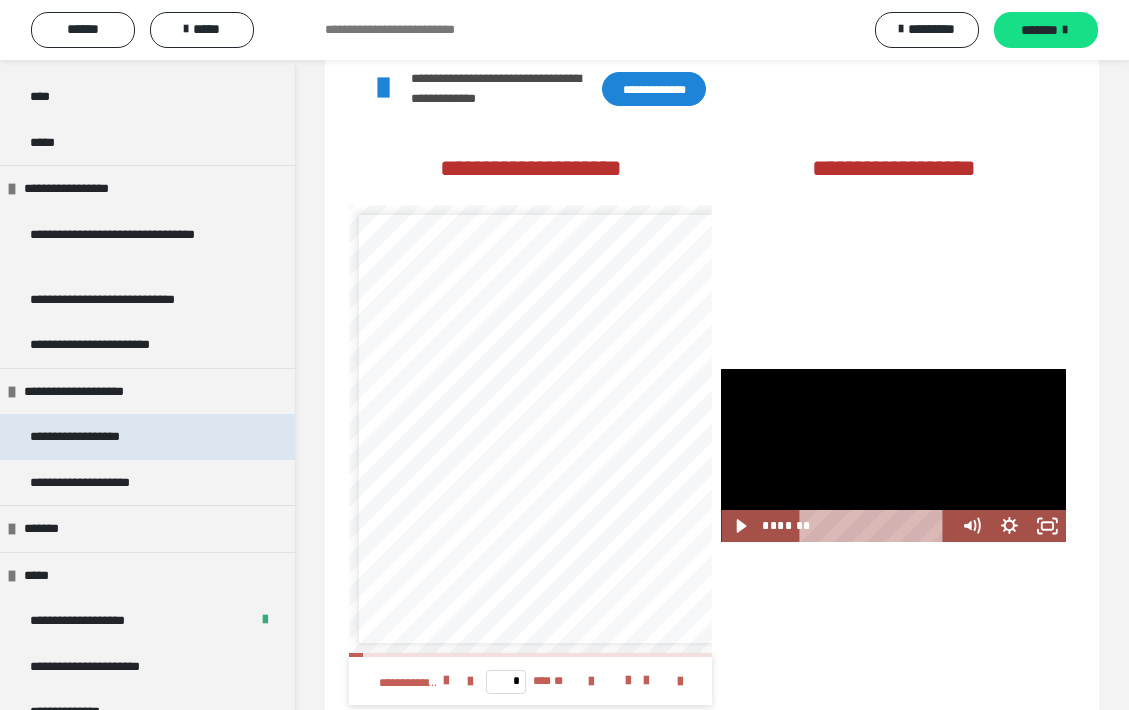click on "**********" at bounding box center [98, 437] 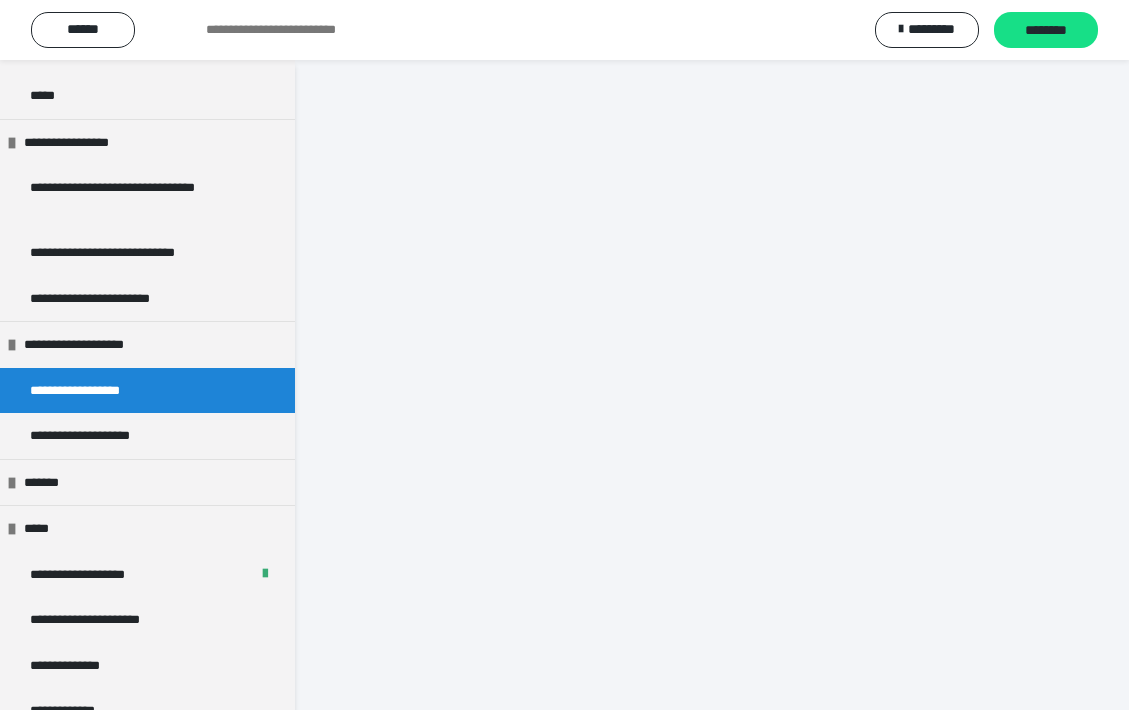scroll, scrollTop: 2418, scrollLeft: 0, axis: vertical 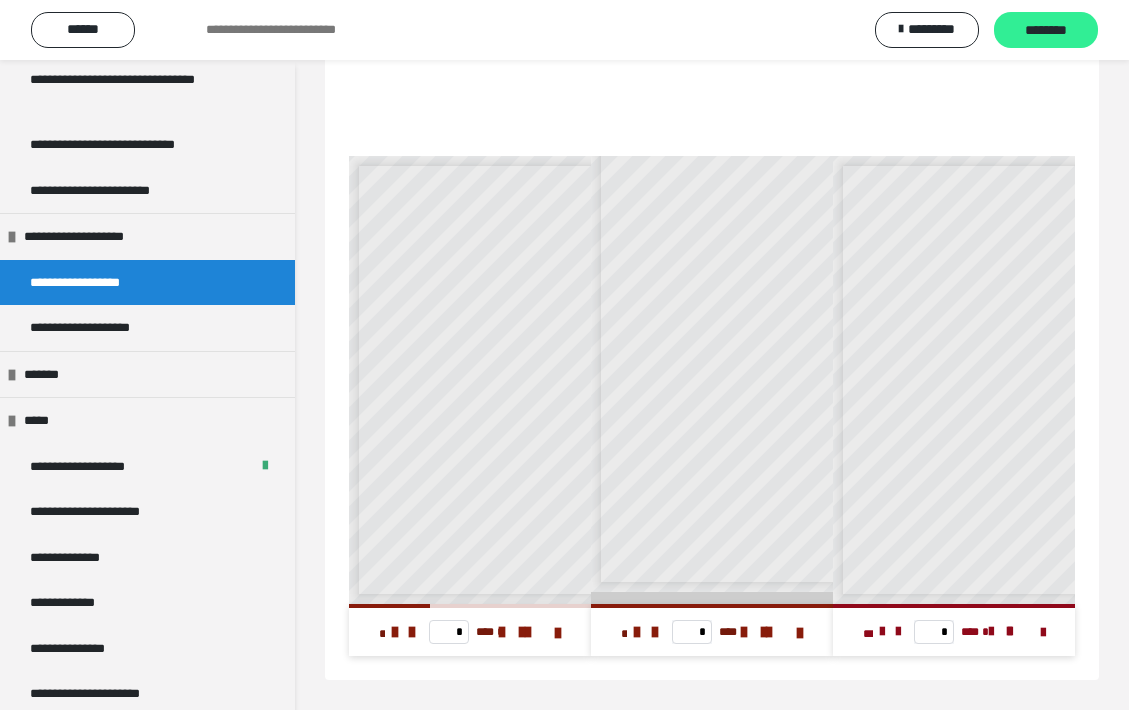 click on "********" at bounding box center [1046, 31] 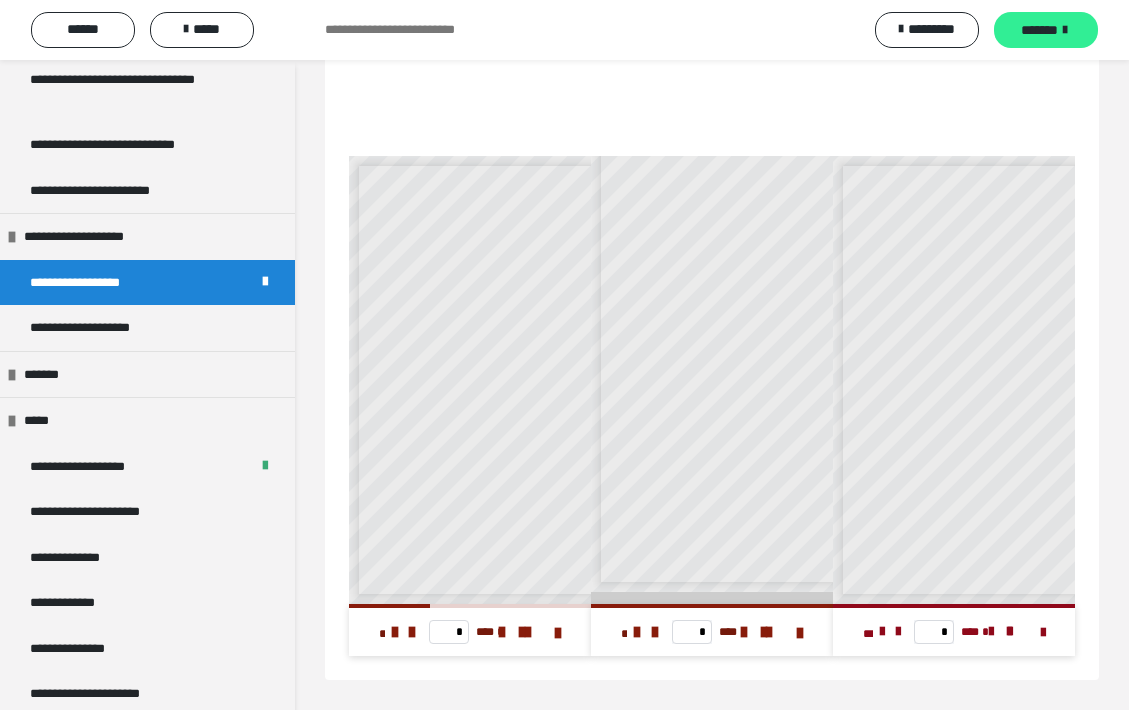 click on "*******" at bounding box center (1046, 30) 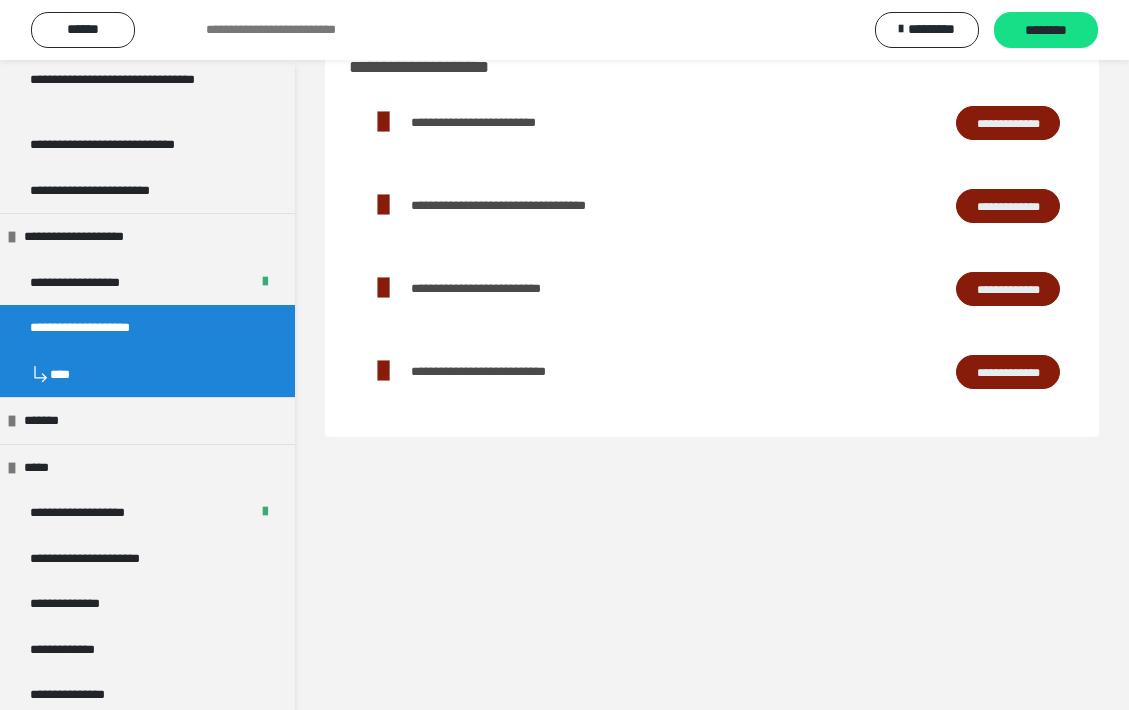 scroll, scrollTop: 0, scrollLeft: 0, axis: both 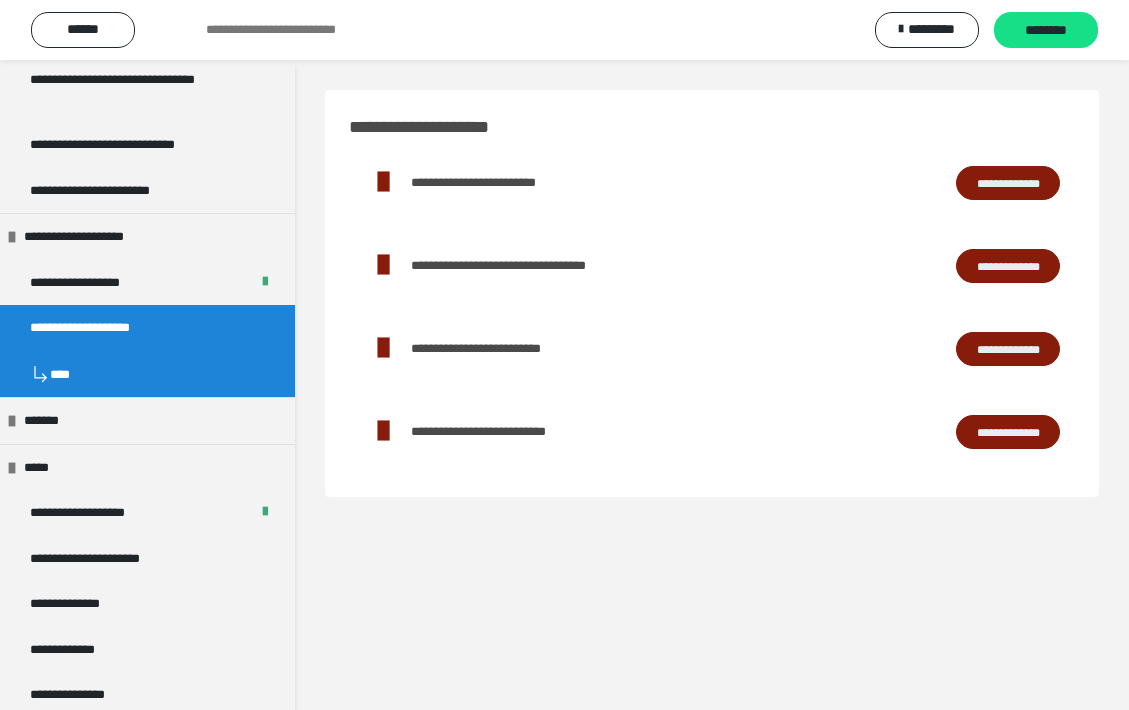 click on "**********" at bounding box center [1008, 183] 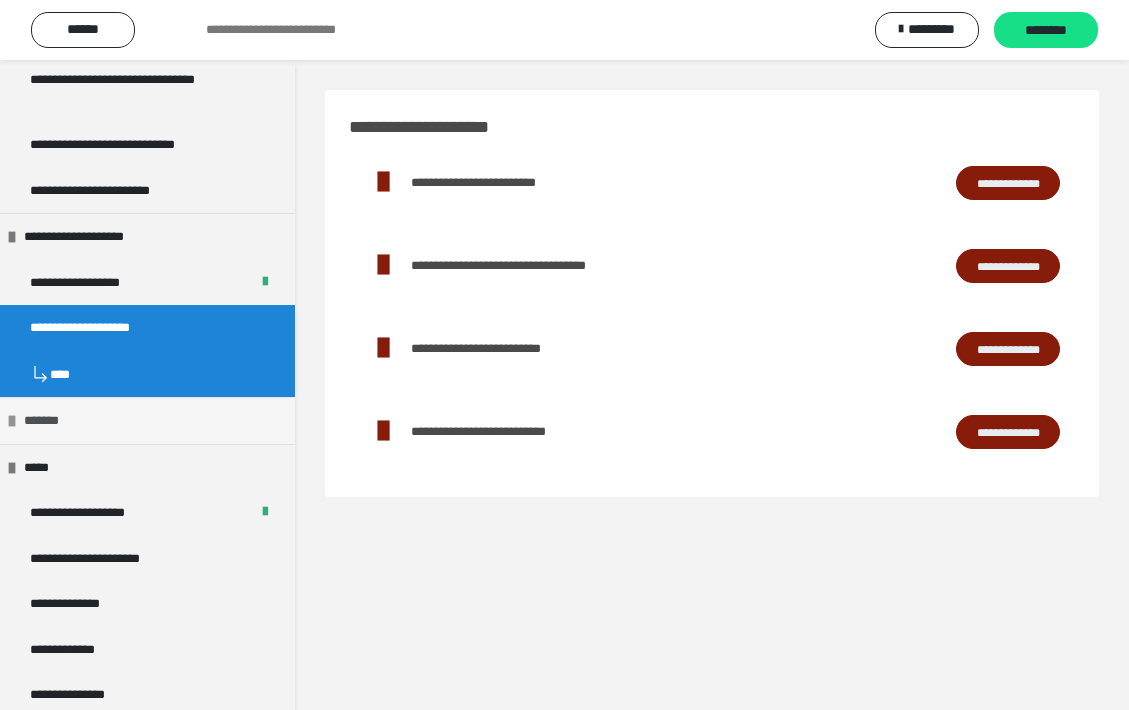 click on "*******" at bounding box center (48, 421) 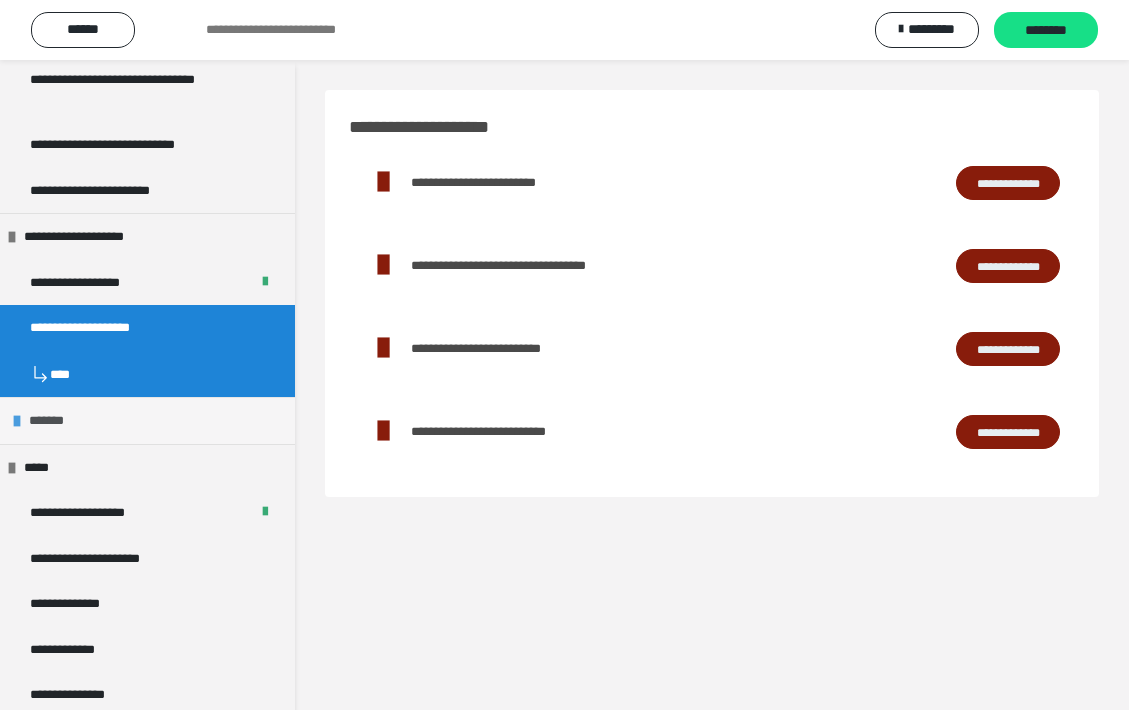 click at bounding box center [17, 421] 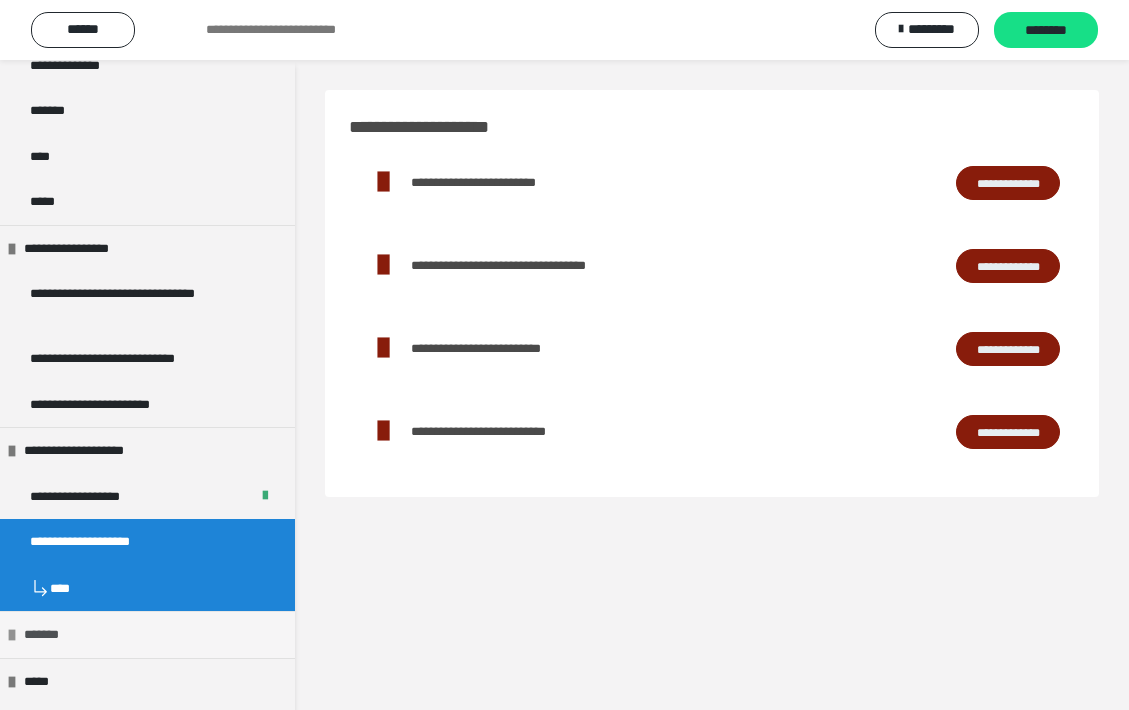 scroll, scrollTop: 1798, scrollLeft: 0, axis: vertical 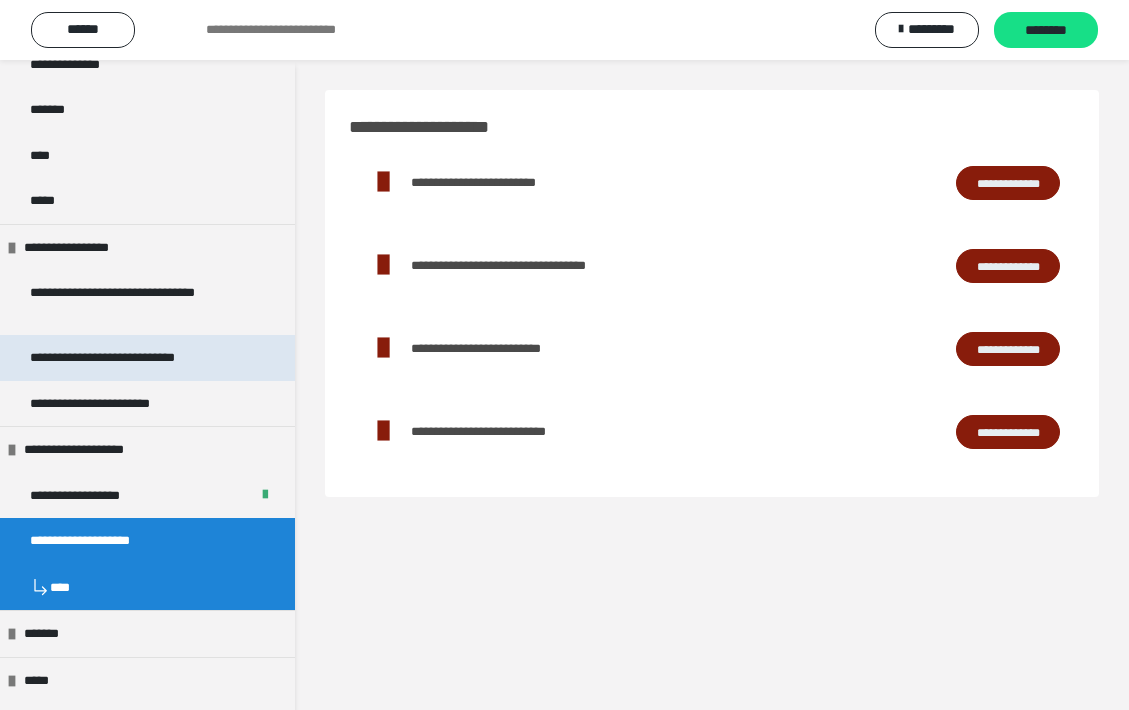 click on "**********" at bounding box center (131, 358) 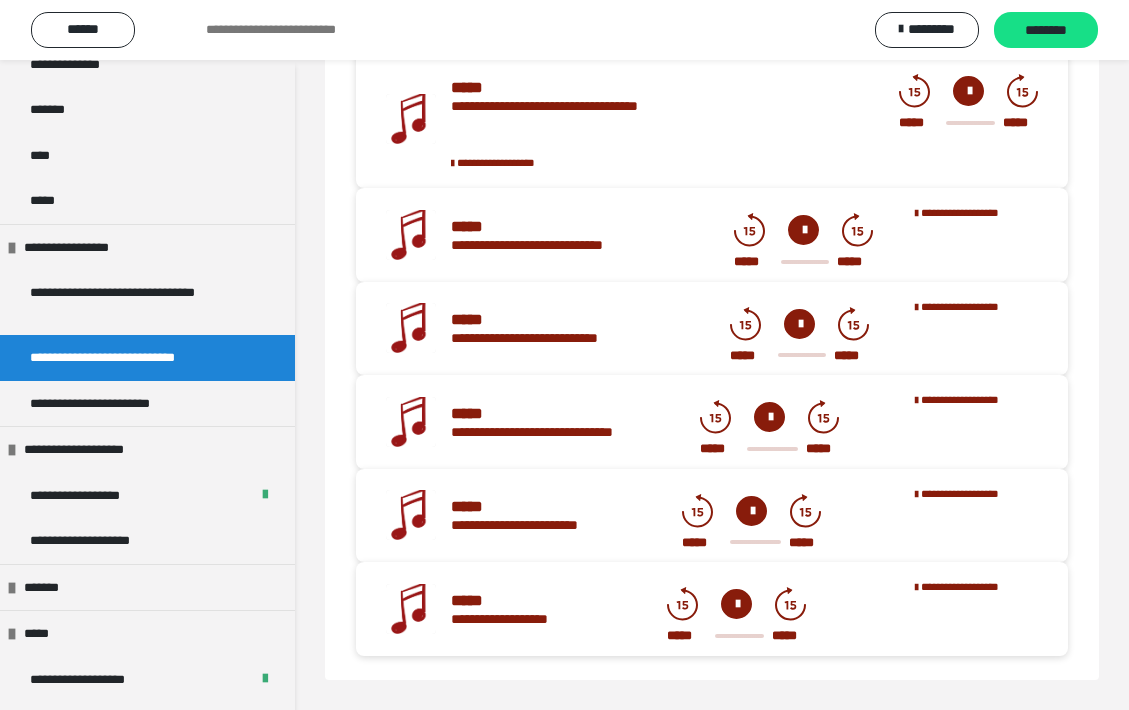 scroll, scrollTop: 0, scrollLeft: 0, axis: both 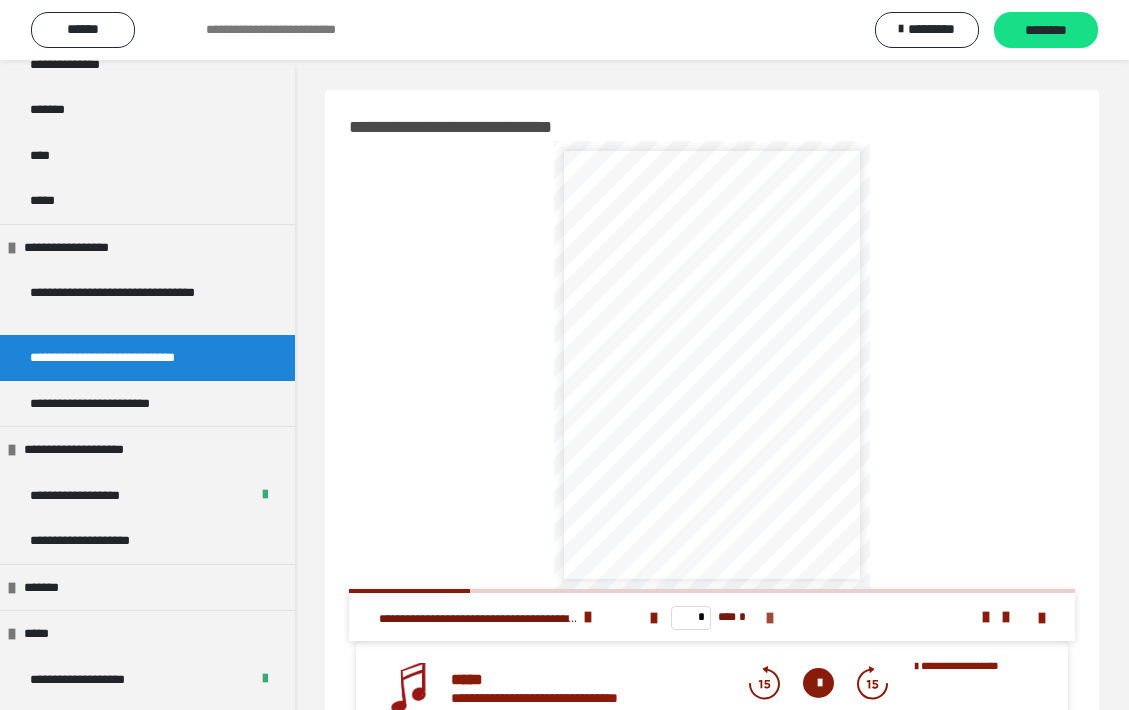click at bounding box center [770, 618] 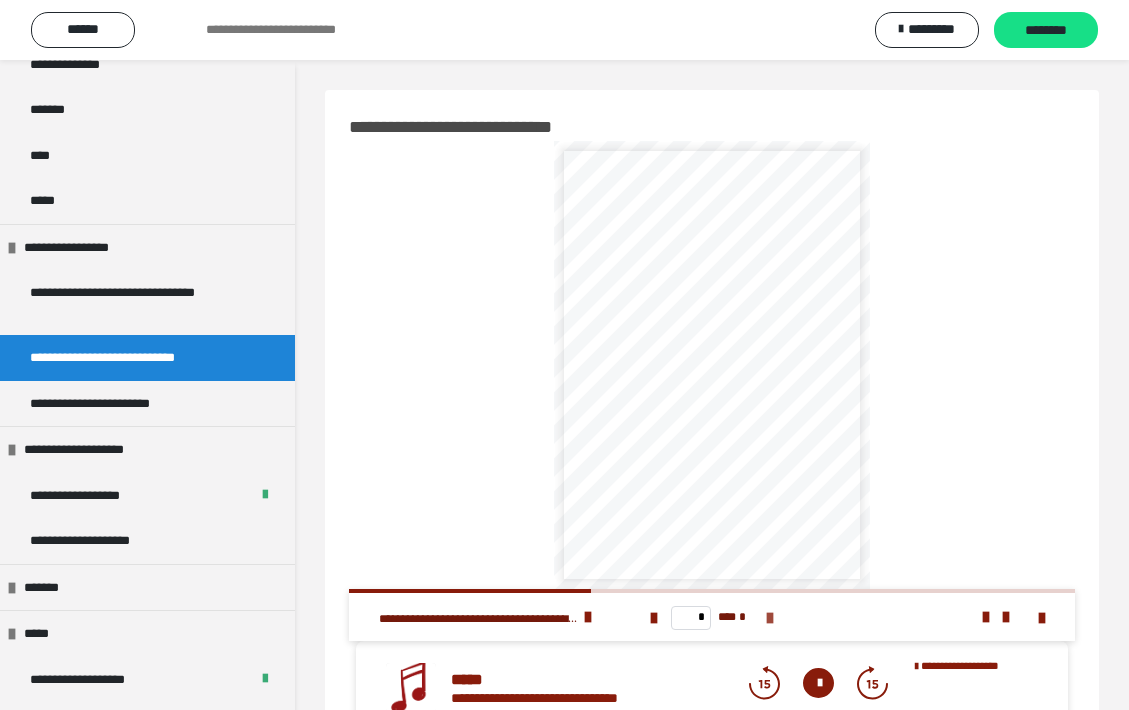 click at bounding box center (770, 618) 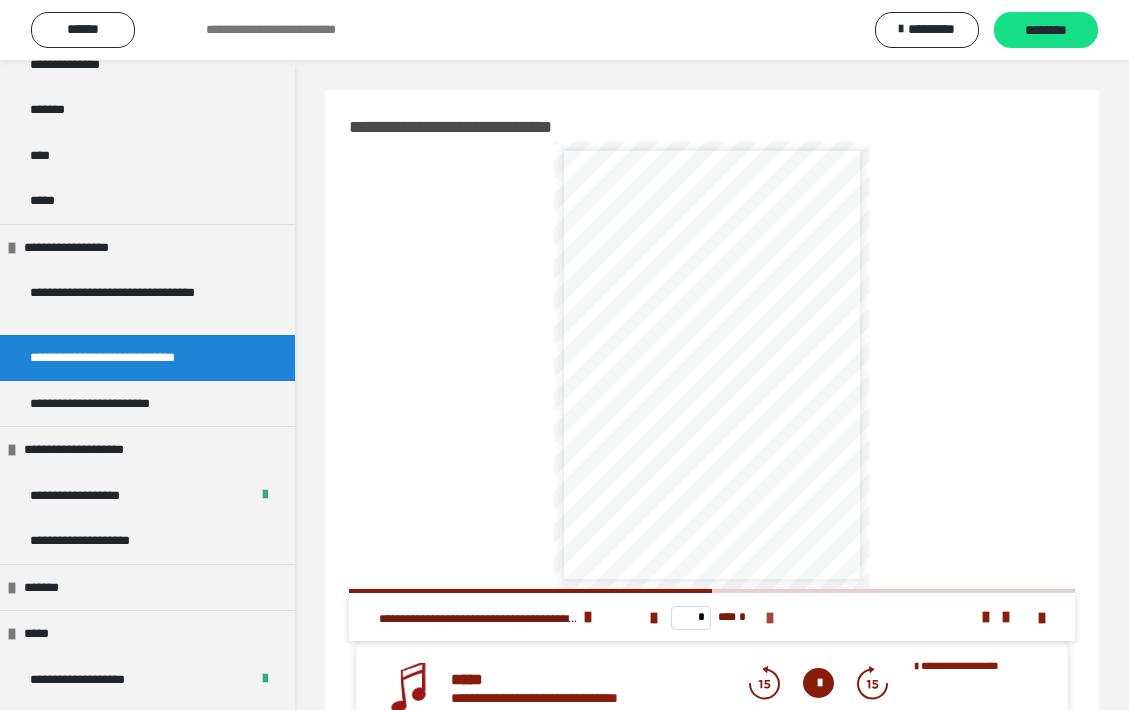 click at bounding box center (770, 618) 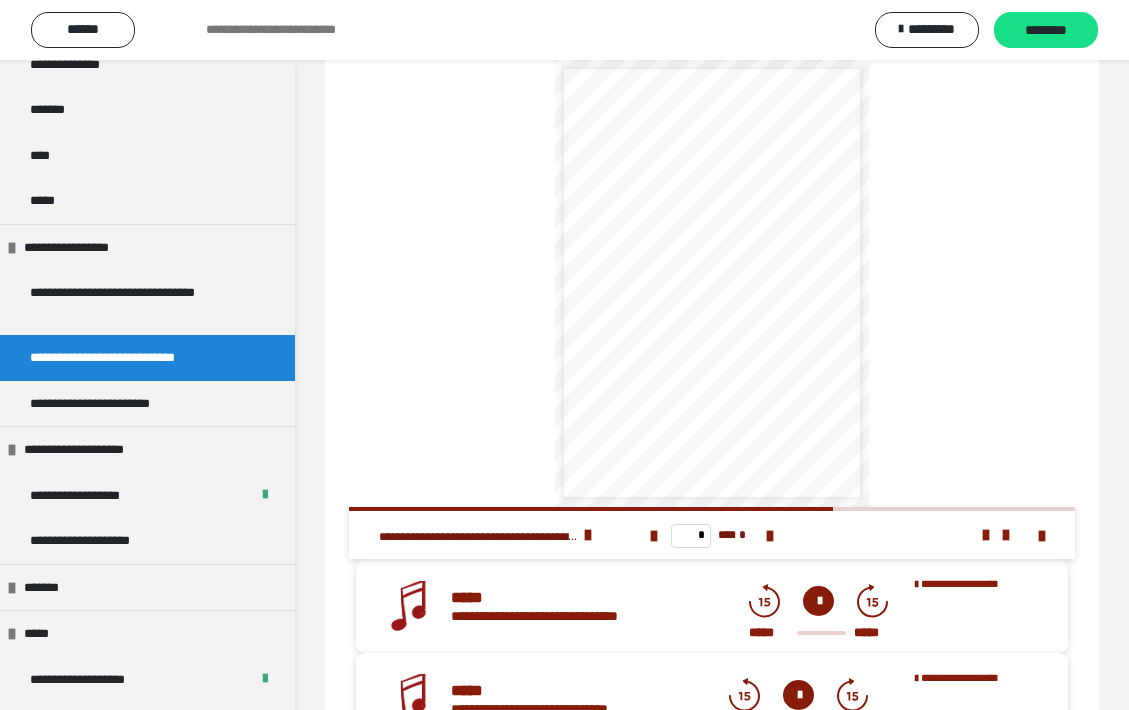 scroll, scrollTop: 124, scrollLeft: 0, axis: vertical 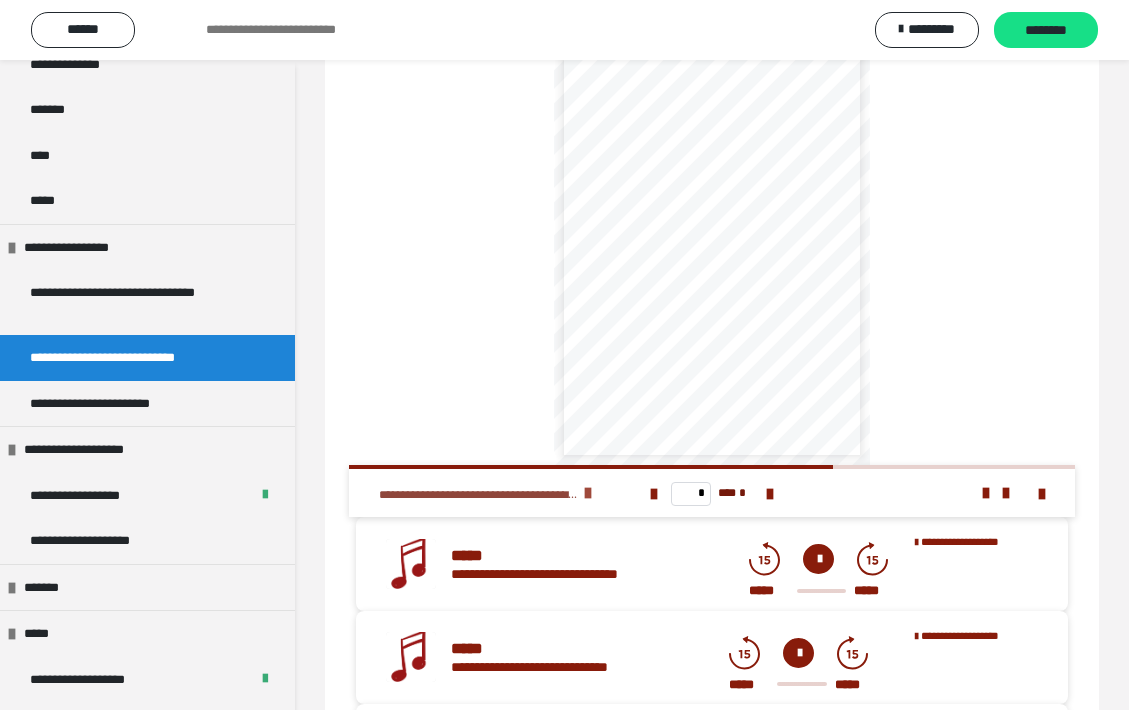 click at bounding box center (588, 493) 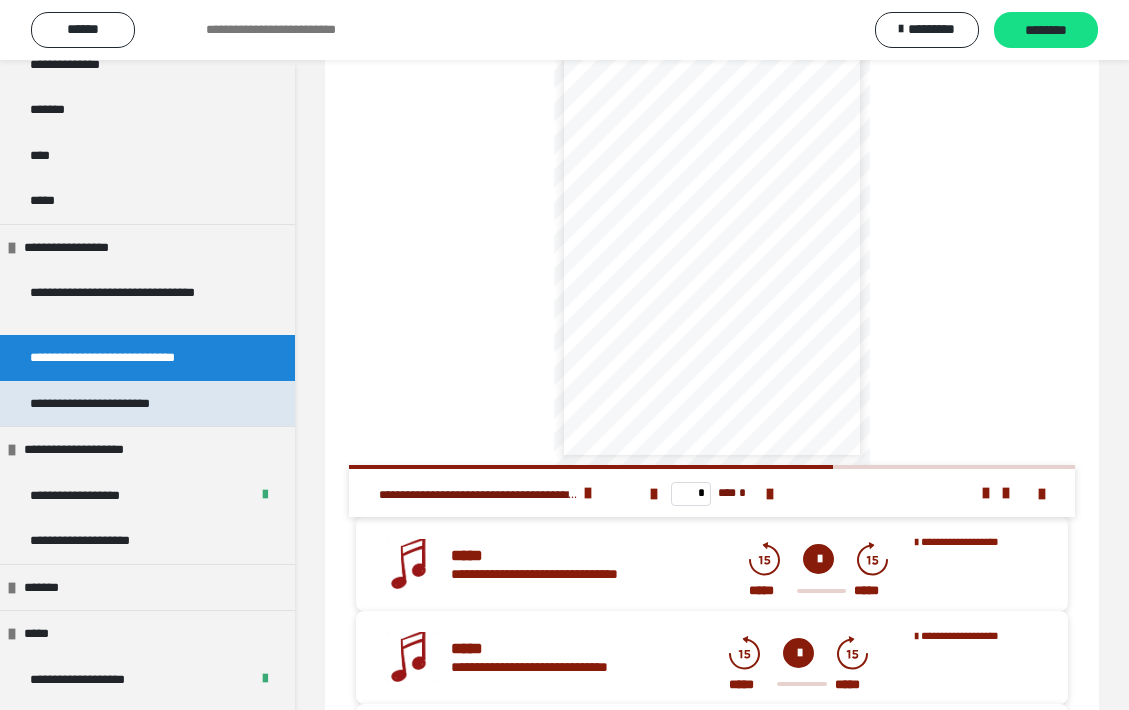 click on "**********" at bounding box center (117, 404) 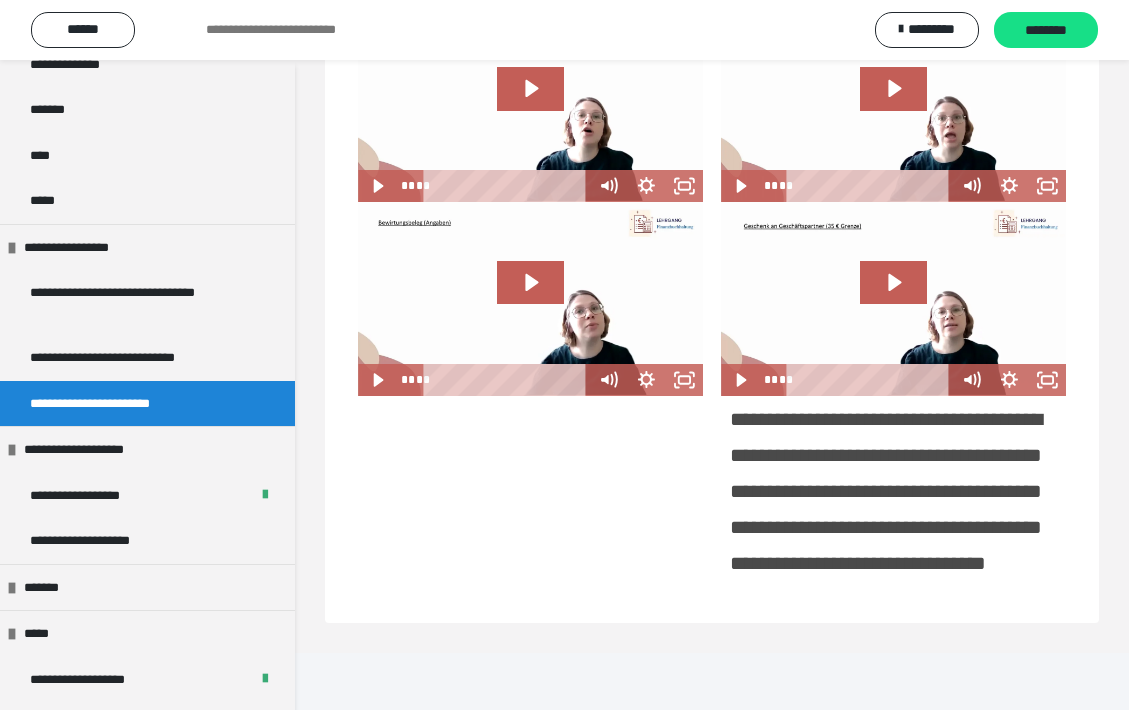 scroll, scrollTop: 378, scrollLeft: 0, axis: vertical 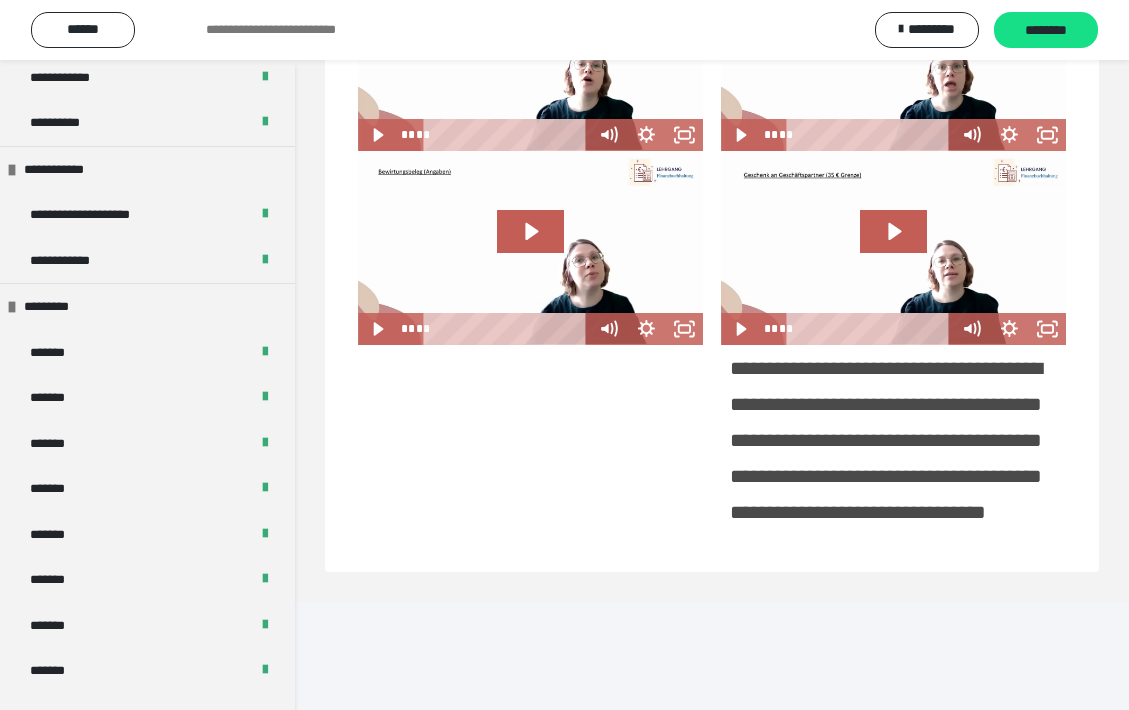 click on "*******" at bounding box center (57, 353) 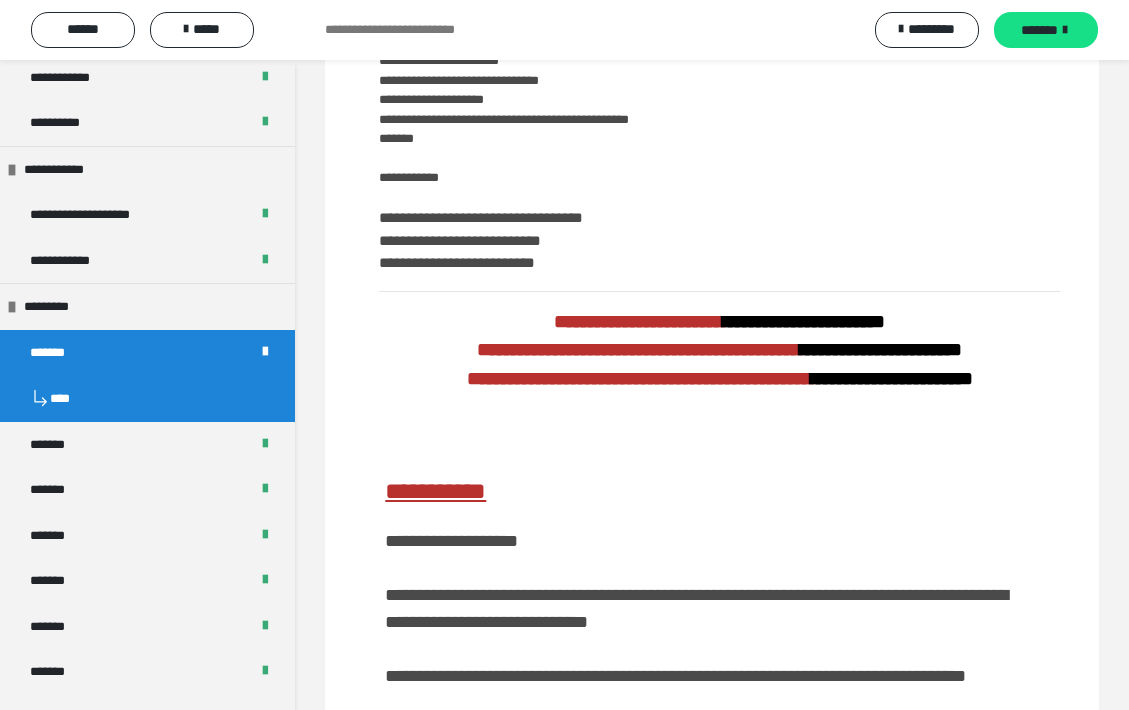 scroll, scrollTop: 0, scrollLeft: 0, axis: both 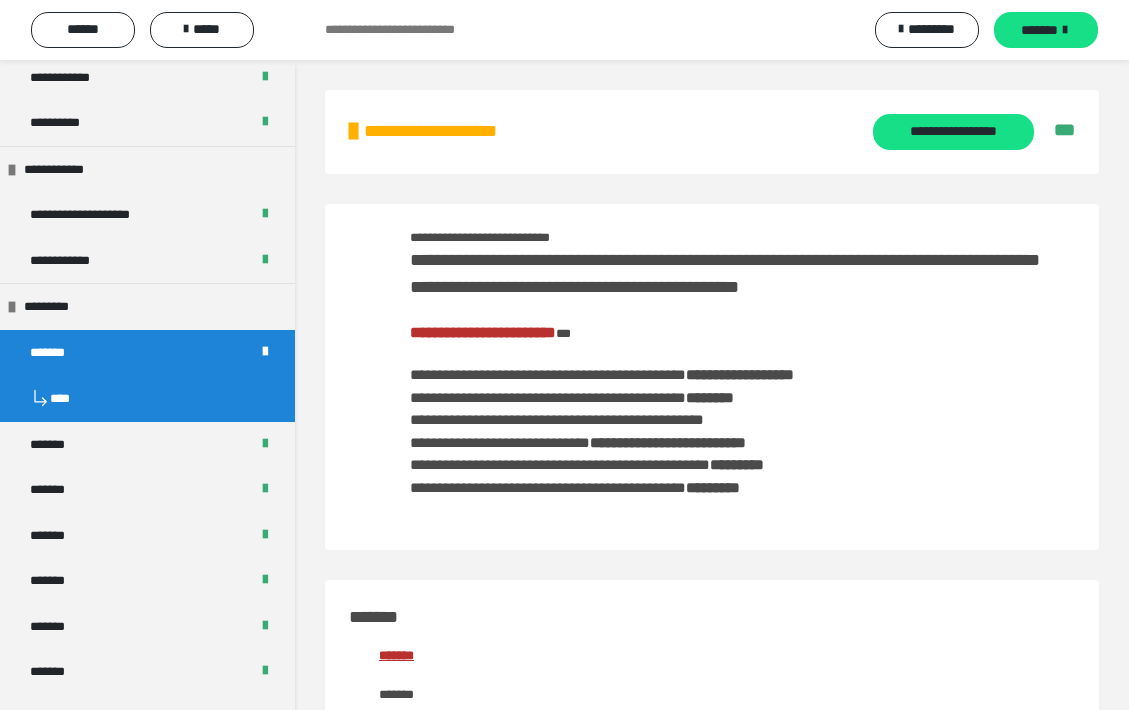click on "**********" at bounding box center [483, 332] 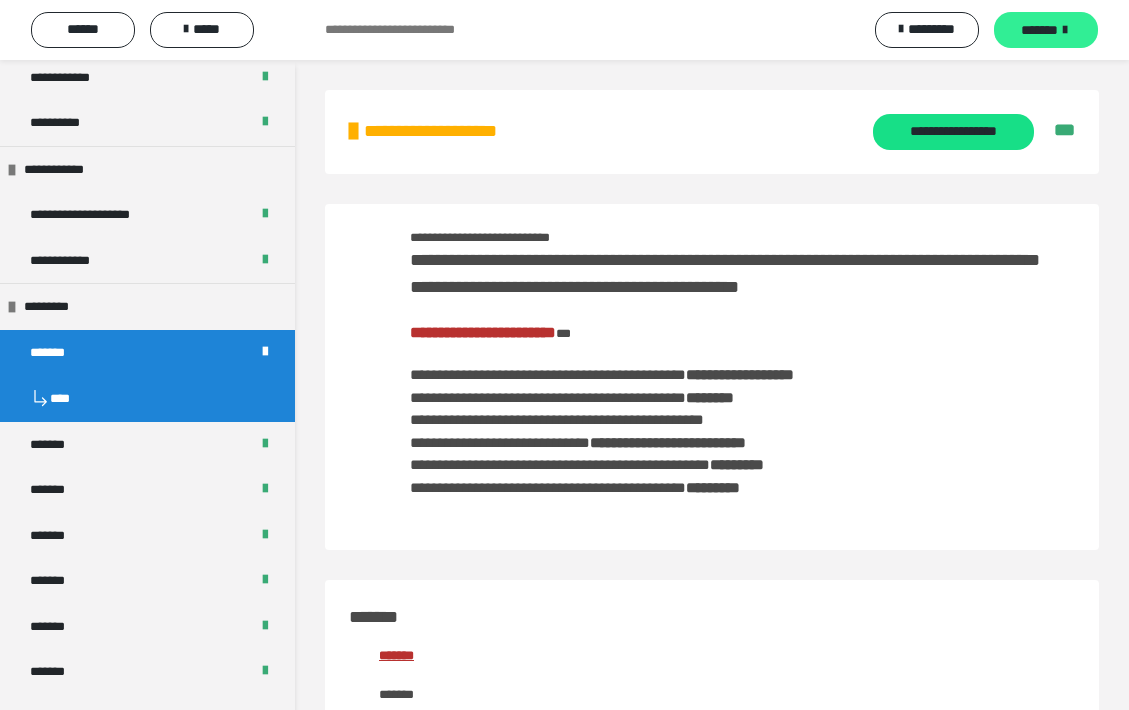 click on "*******" at bounding box center (1046, 30) 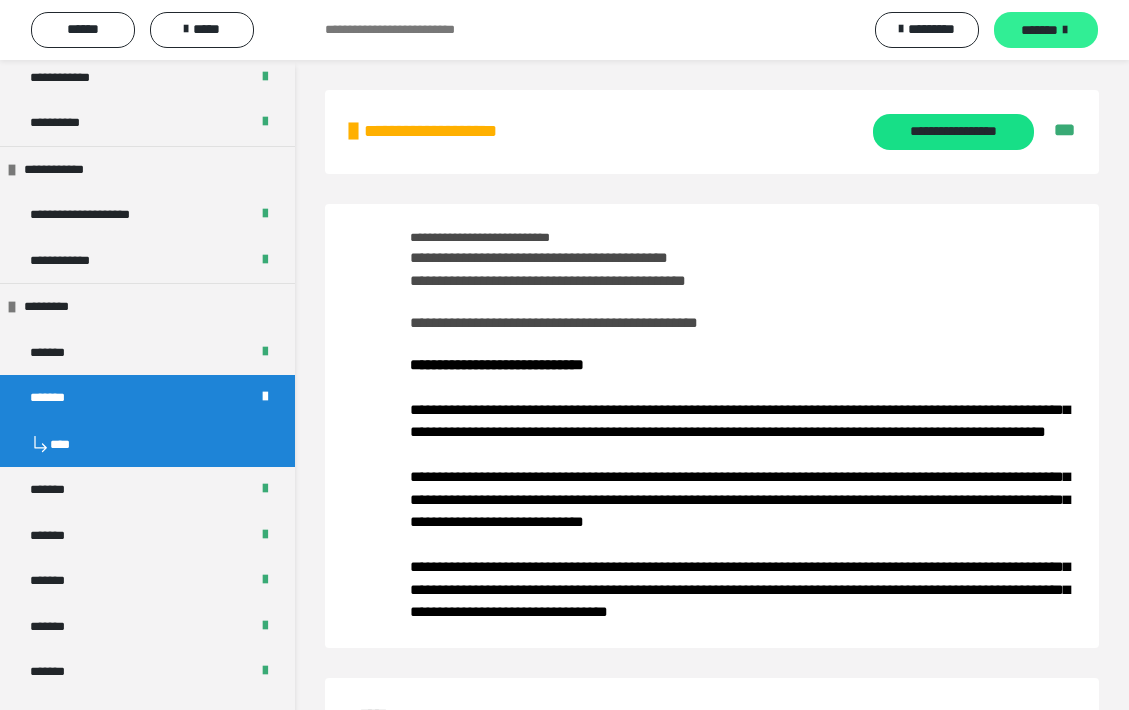 click on "*******" at bounding box center (1046, 30) 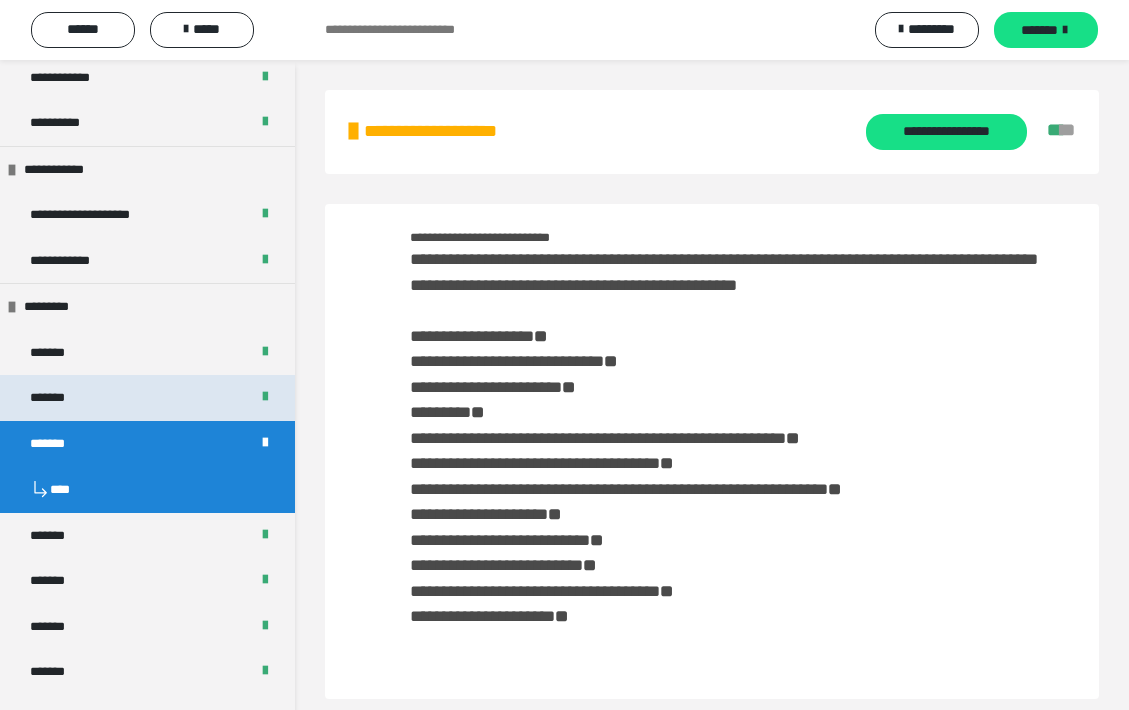click at bounding box center [265, 398] 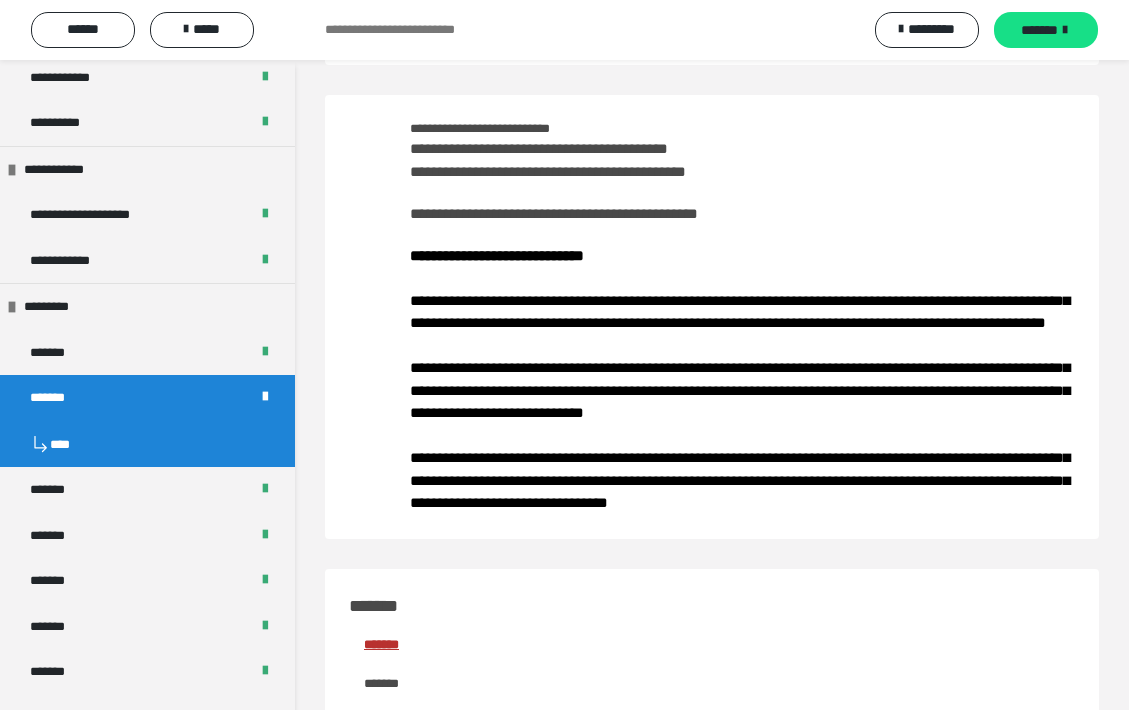 scroll, scrollTop: 0, scrollLeft: 0, axis: both 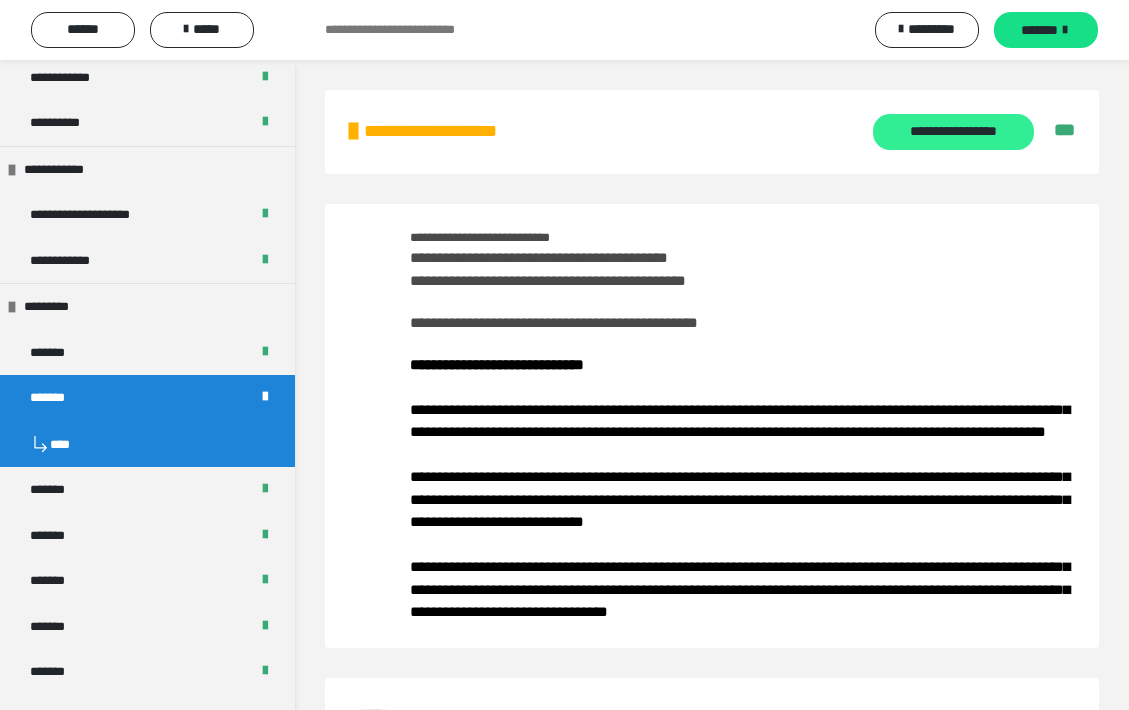 click on "**********" at bounding box center [953, 132] 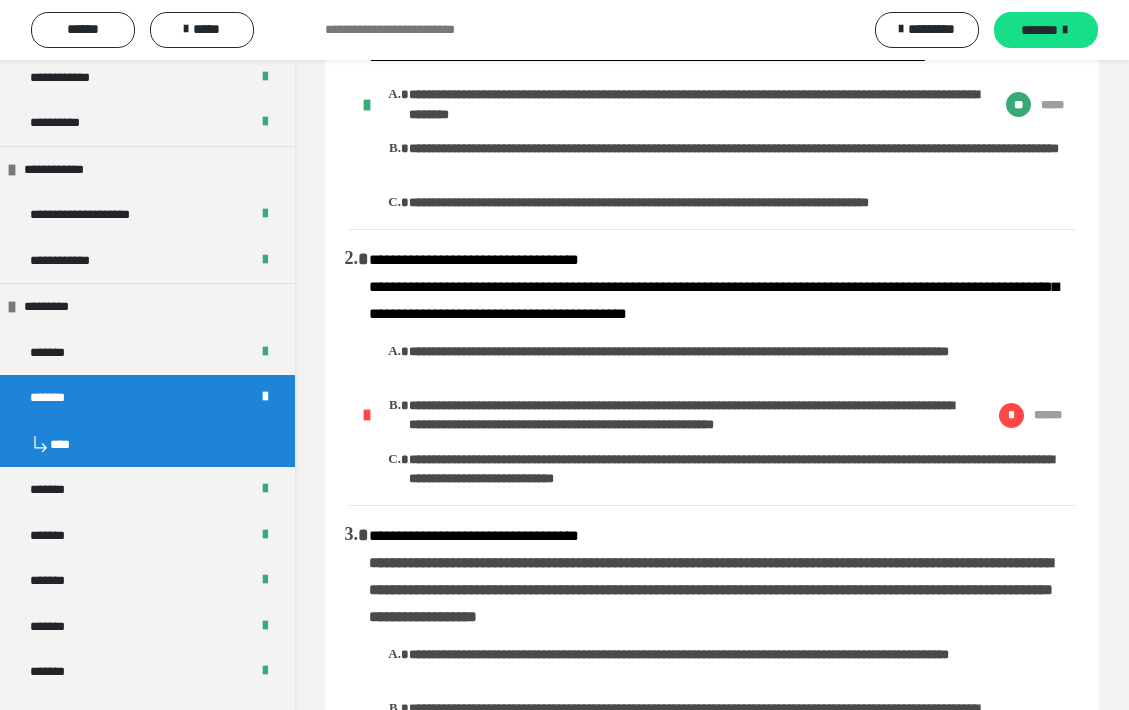 scroll, scrollTop: 0, scrollLeft: 0, axis: both 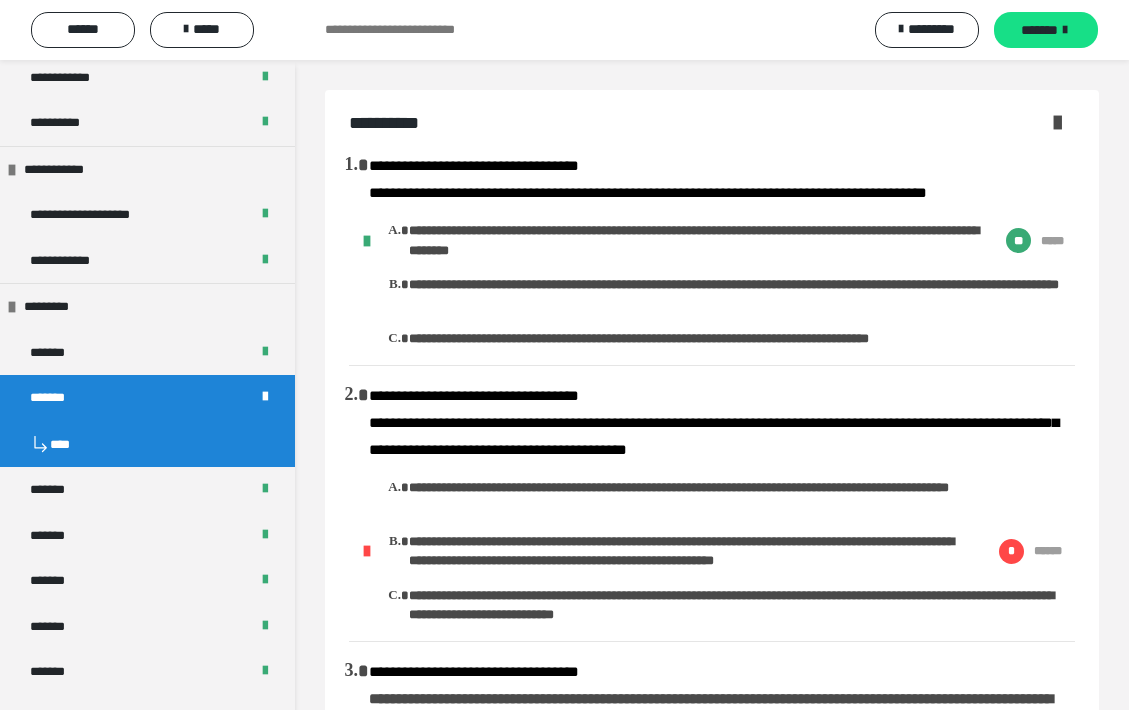 click at bounding box center [1057, 122] 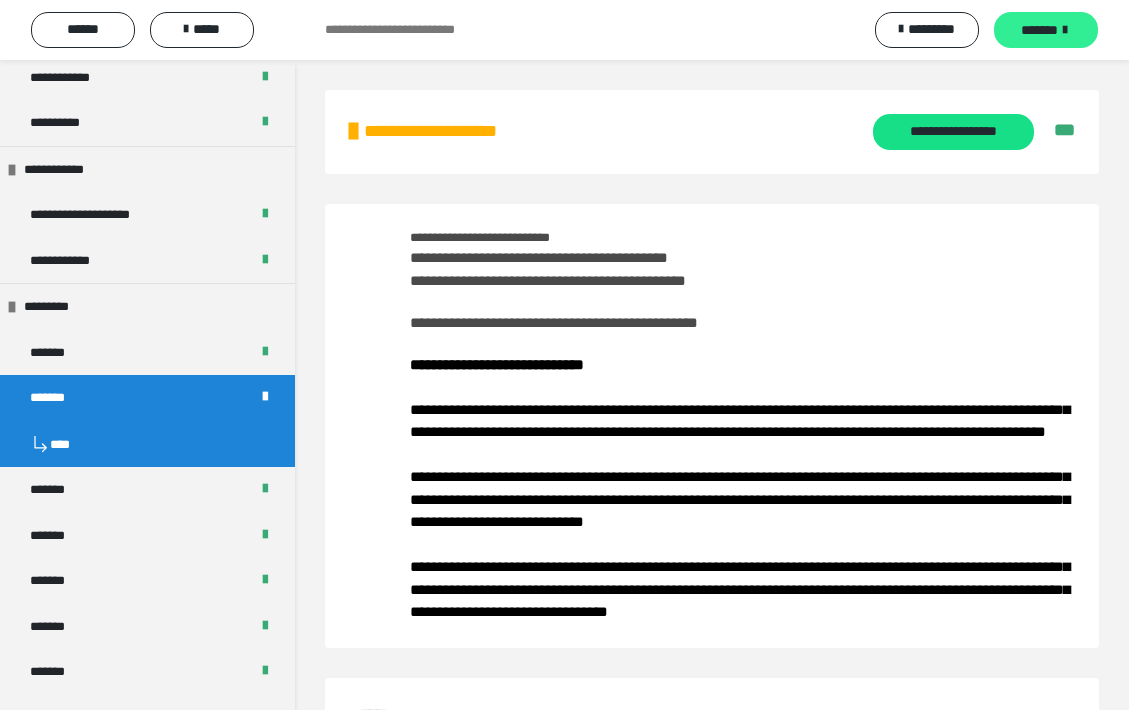click on "*******" at bounding box center (1039, 30) 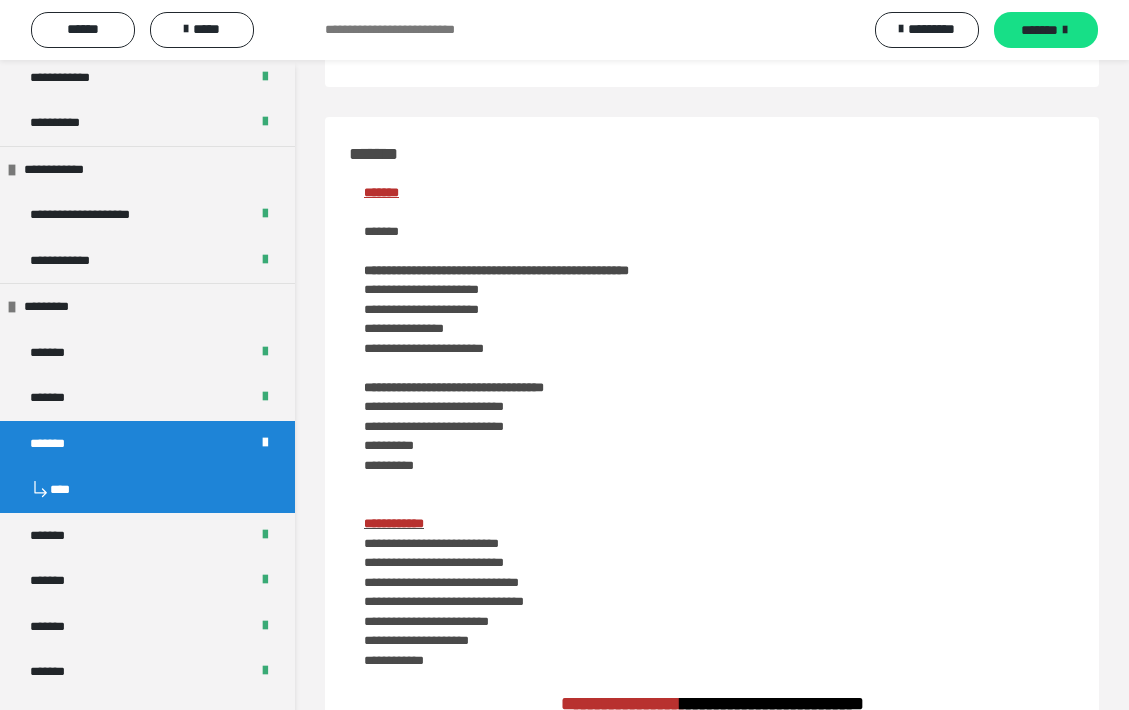 scroll, scrollTop: 0, scrollLeft: 0, axis: both 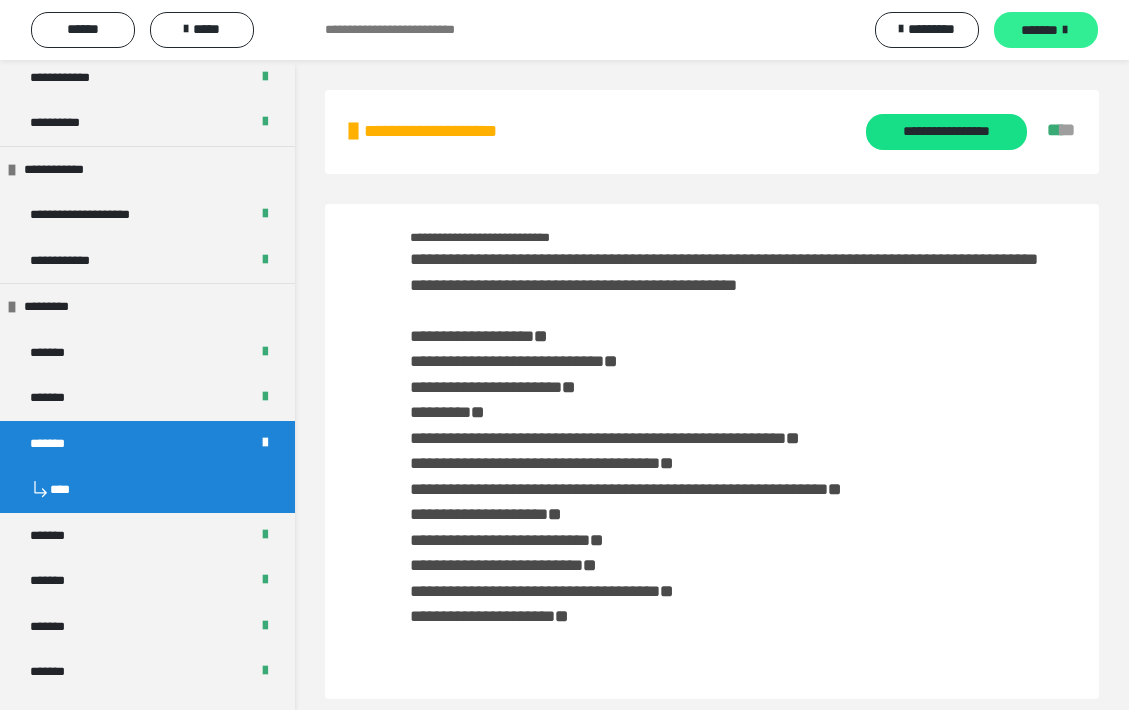 click on "*******" at bounding box center [1039, 30] 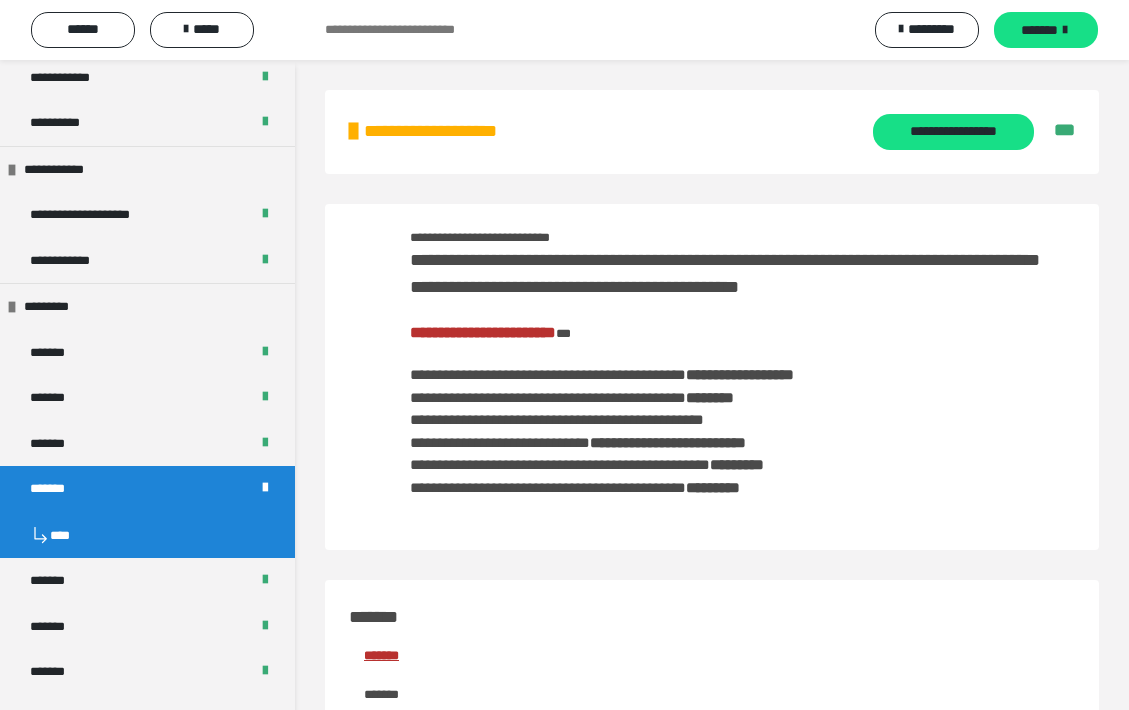 click on "**********" at bounding box center [483, 332] 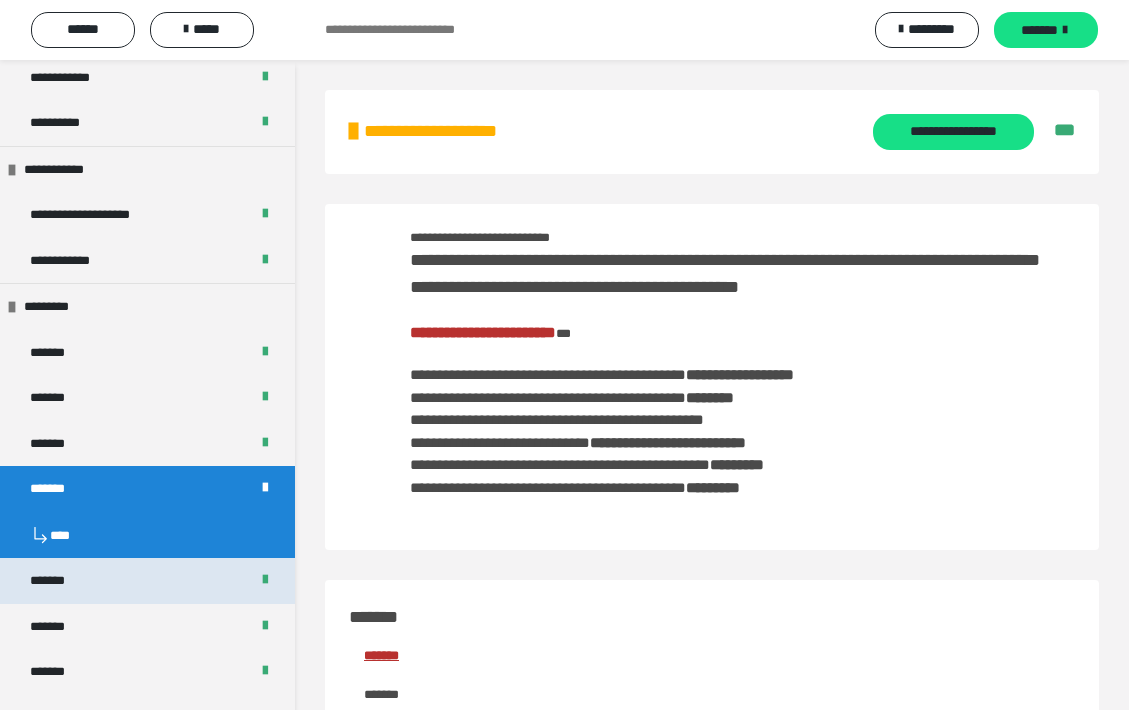 click on "*******" at bounding box center [147, 581] 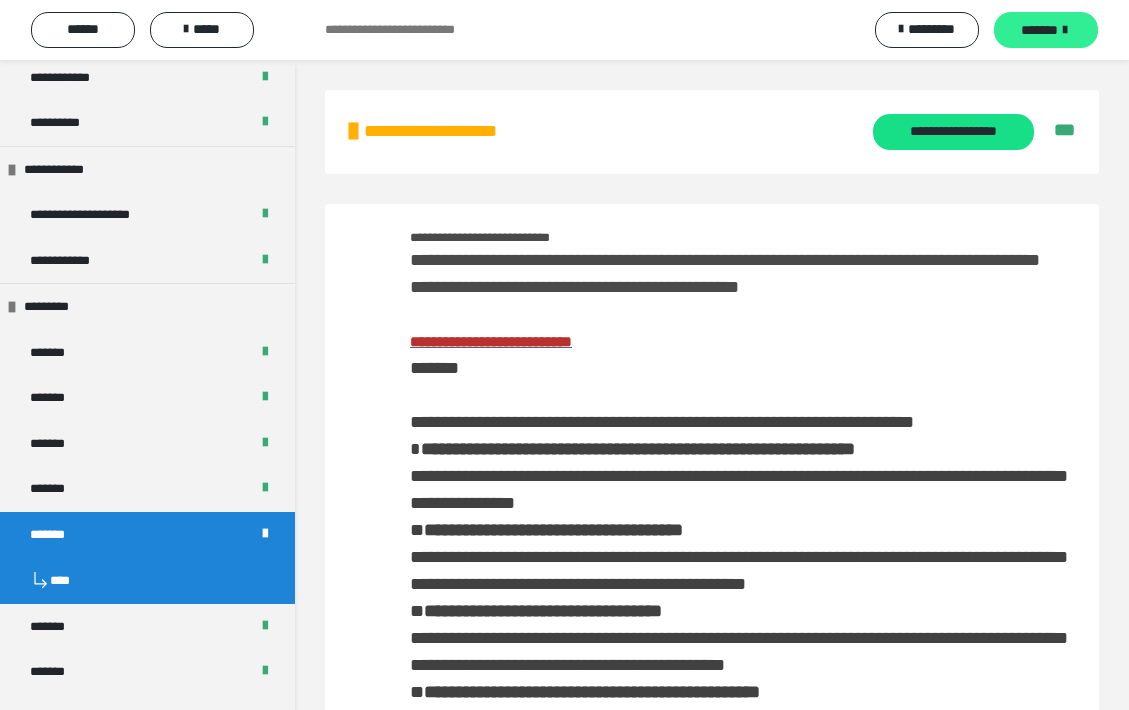 click on "*******" at bounding box center (1039, 30) 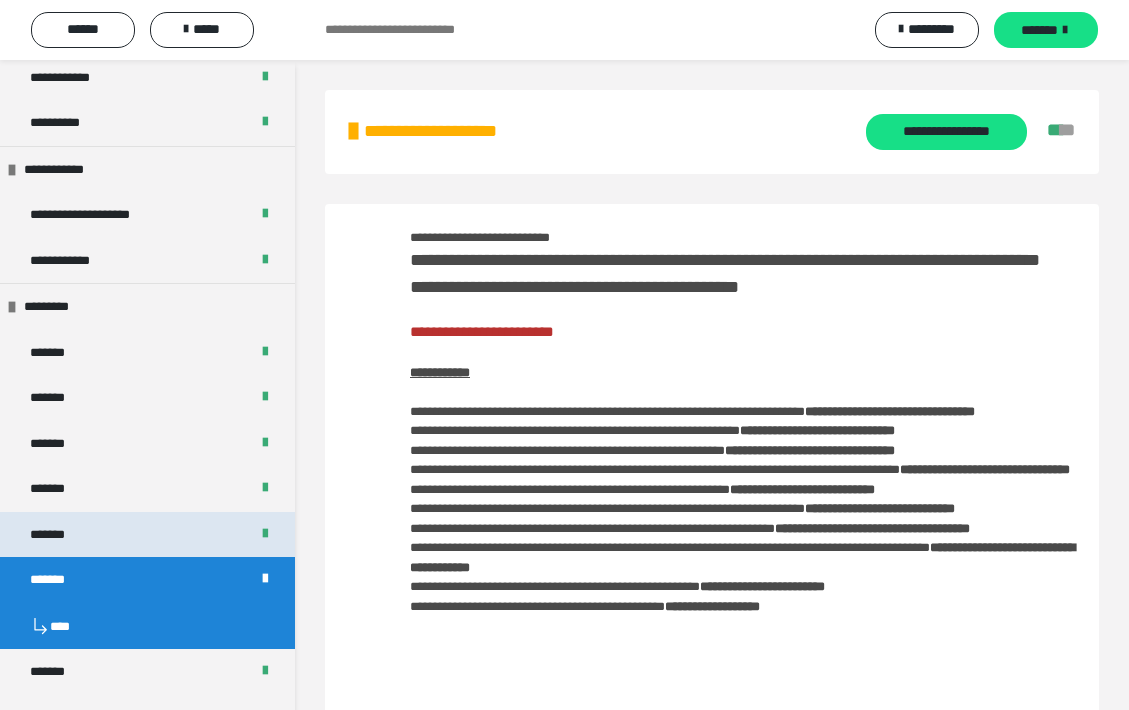 click on "*******" at bounding box center [147, 535] 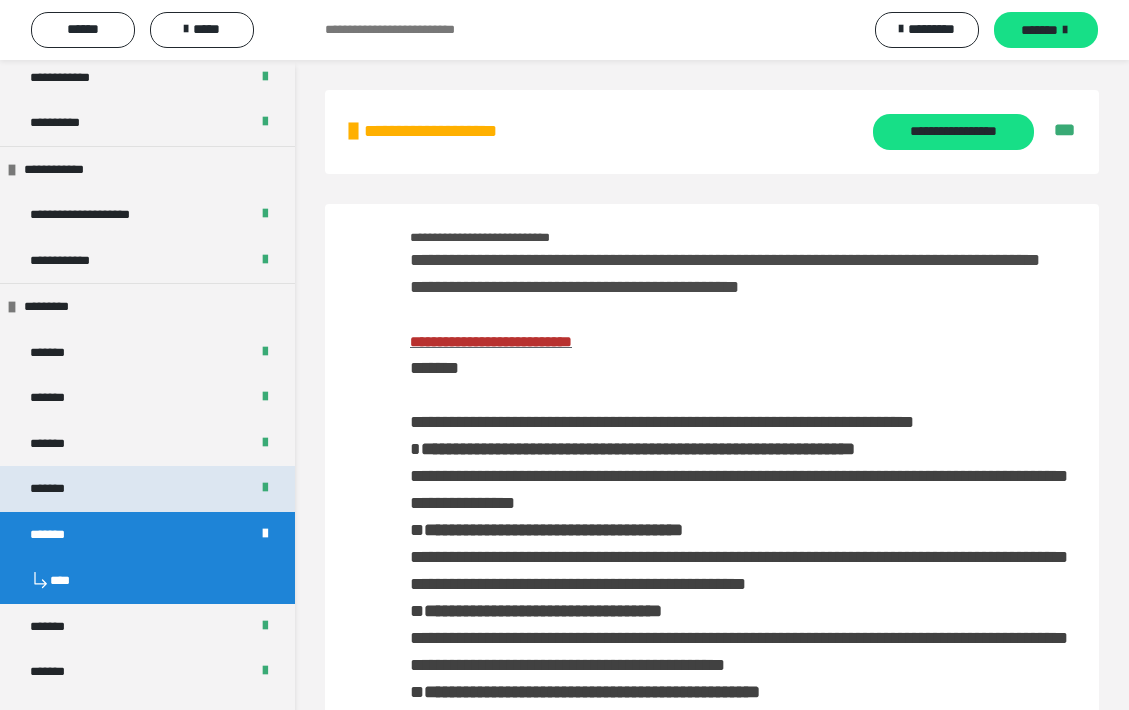 click on "*******" at bounding box center [59, 489] 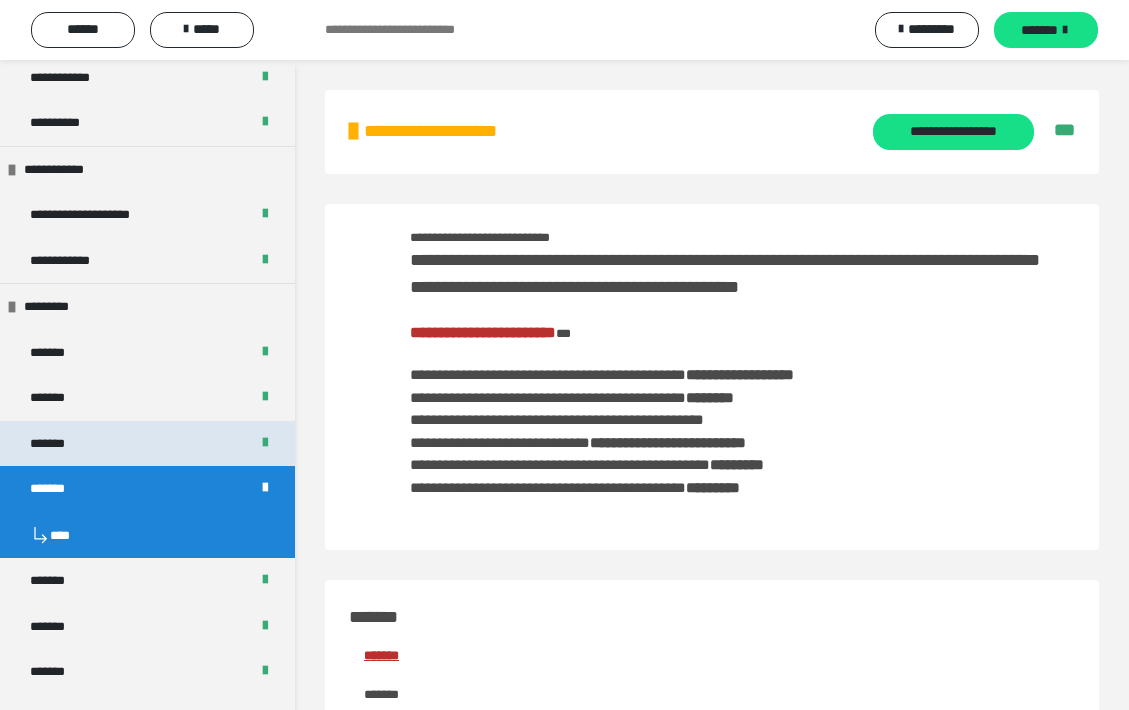 click on "*******" at bounding box center [147, 444] 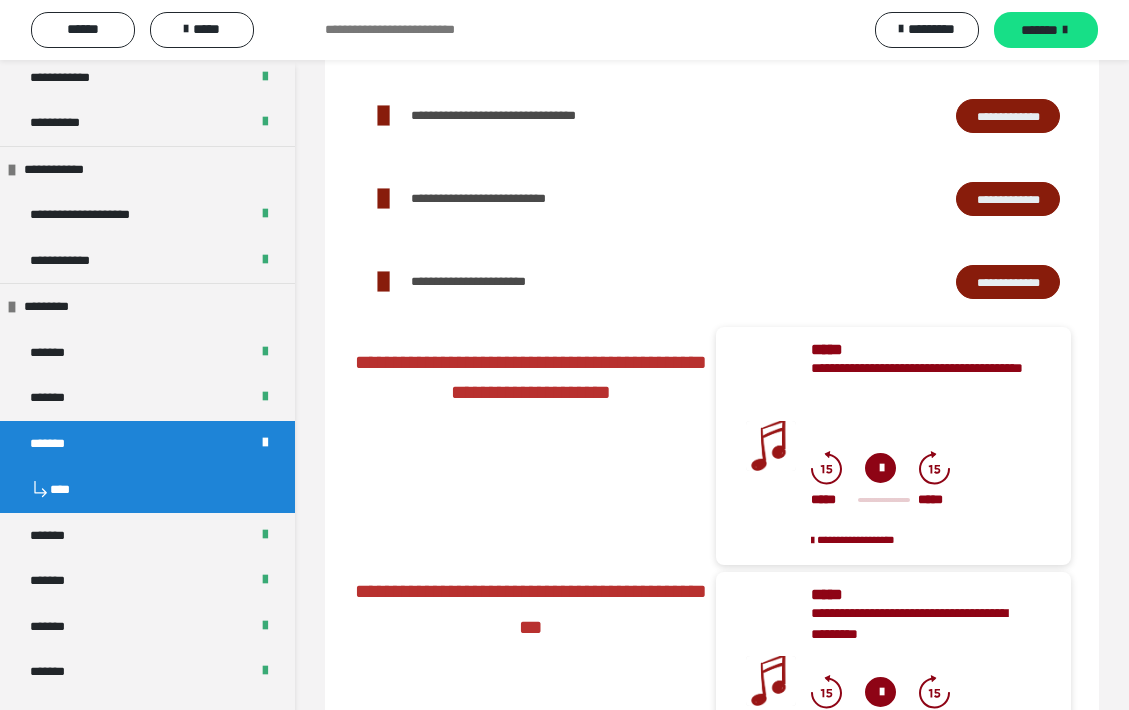 scroll, scrollTop: 2926, scrollLeft: 0, axis: vertical 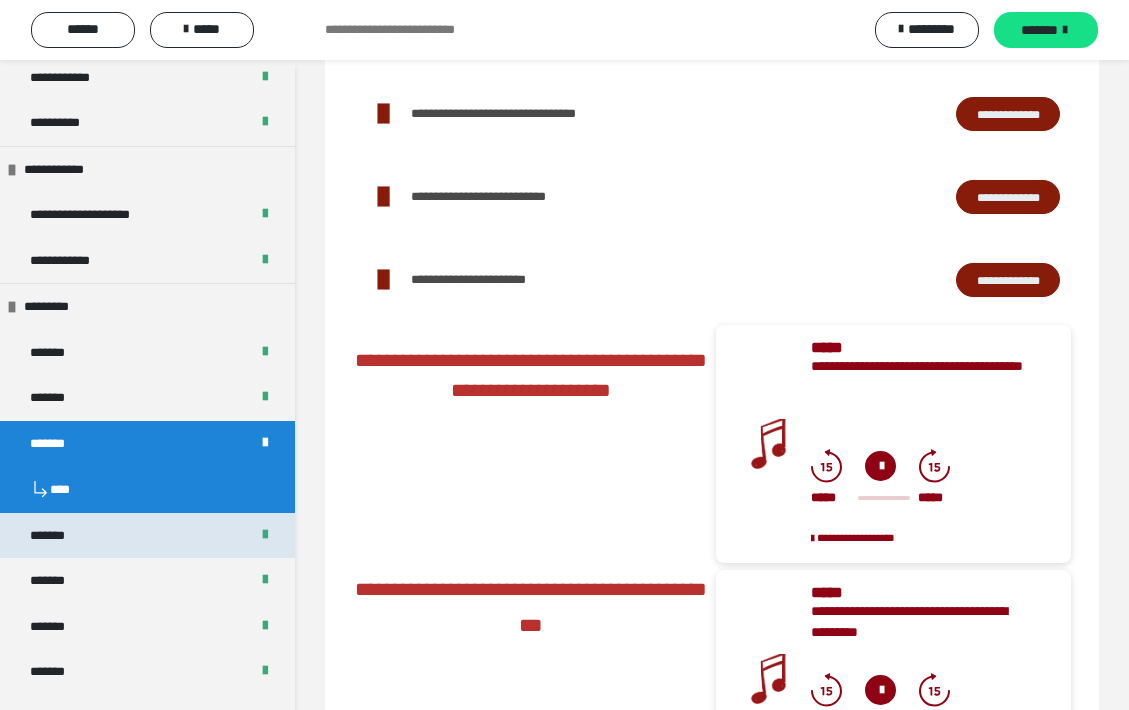 click on "*******" at bounding box center [147, 536] 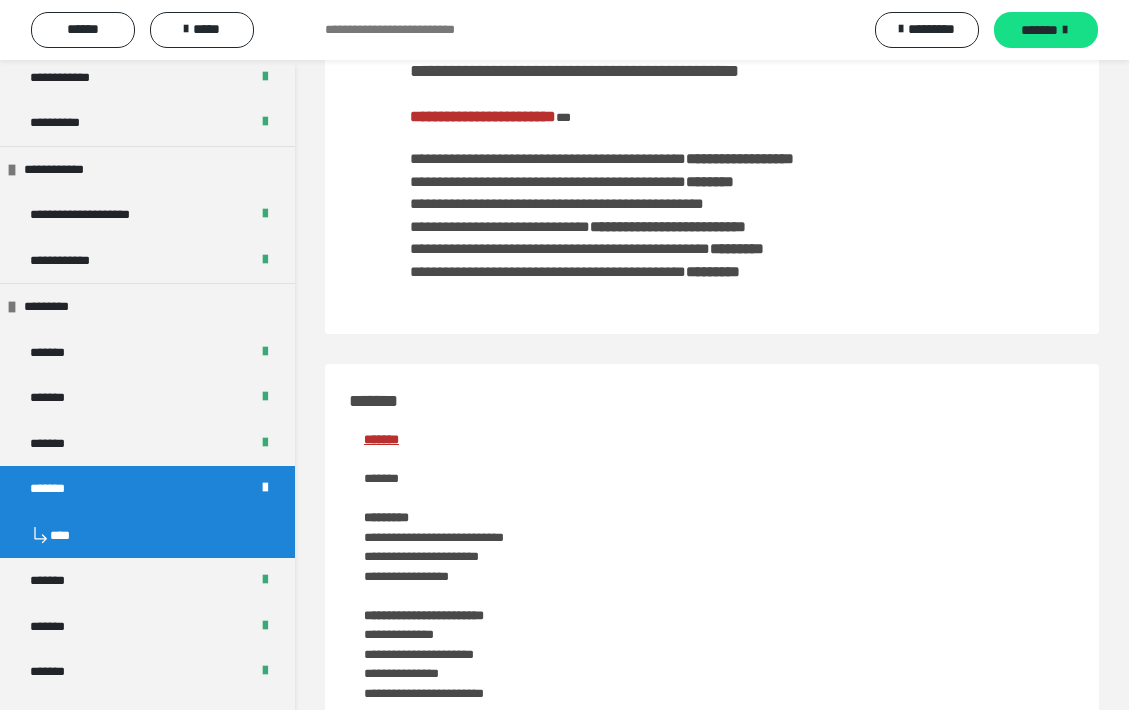 scroll, scrollTop: 0, scrollLeft: 0, axis: both 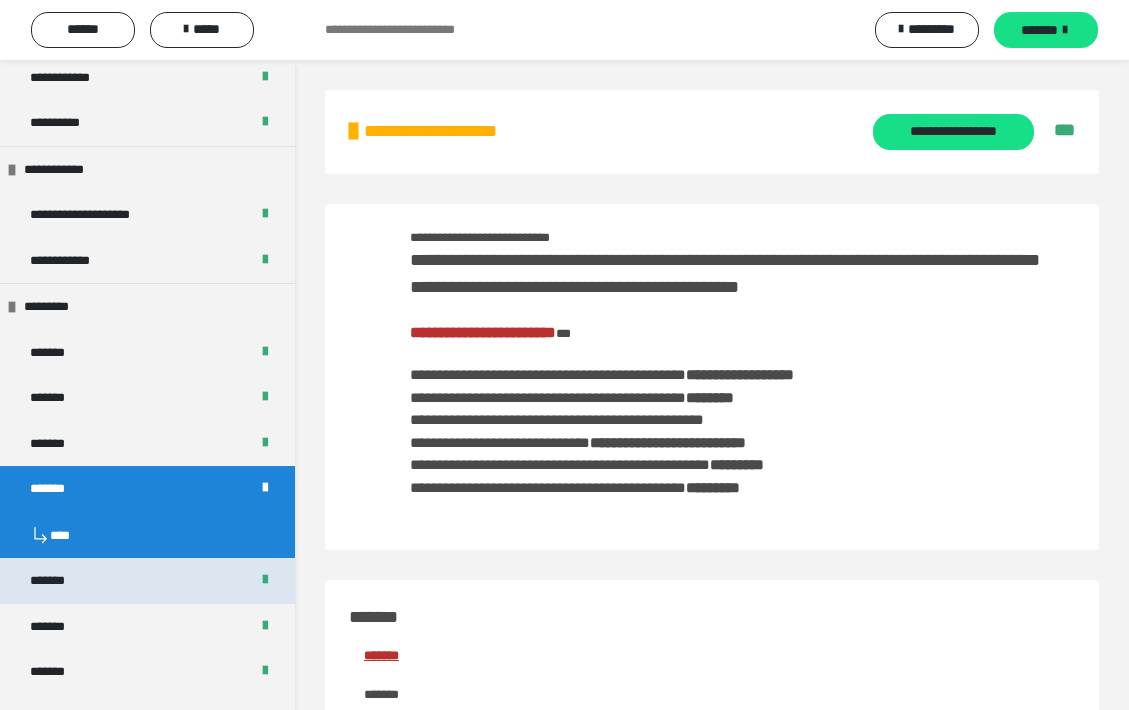 click on "*******" at bounding box center (147, 581) 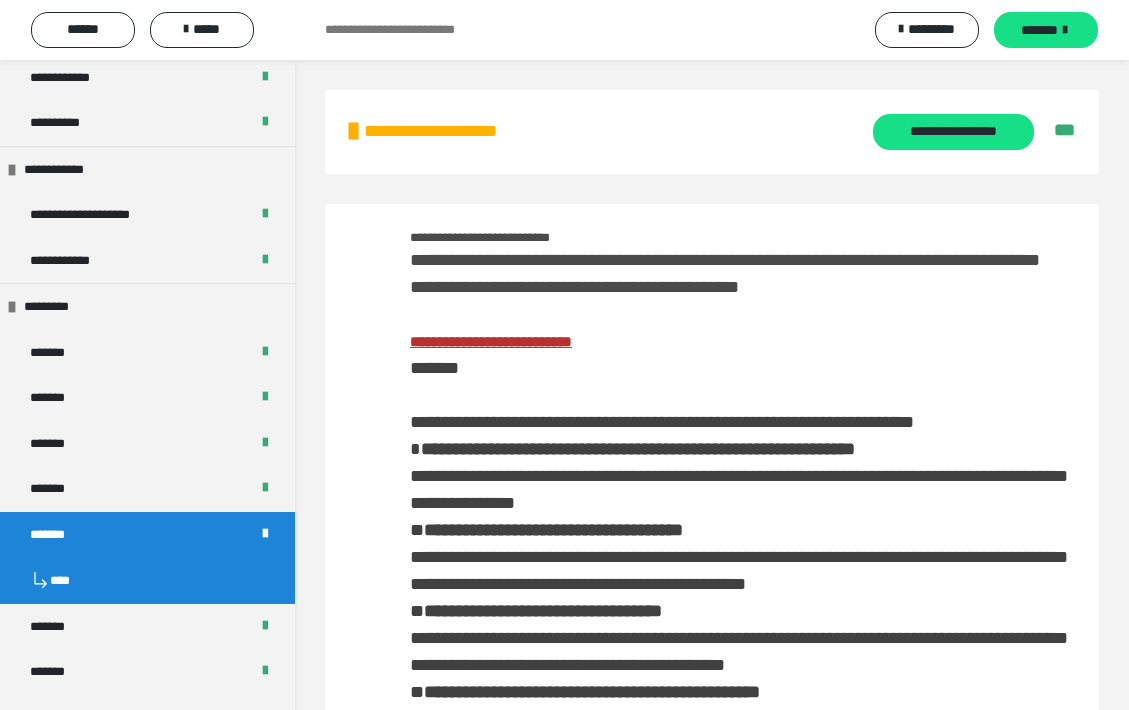 scroll, scrollTop: 0, scrollLeft: 0, axis: both 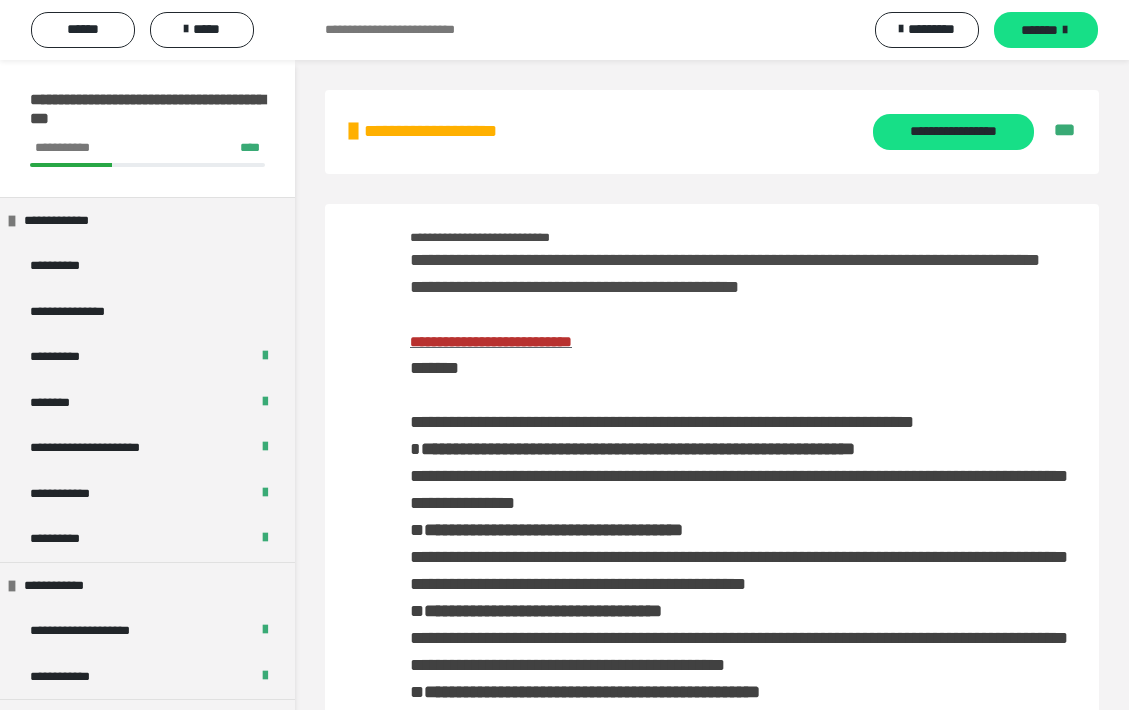 click on "**********" at bounding box center [491, 341] 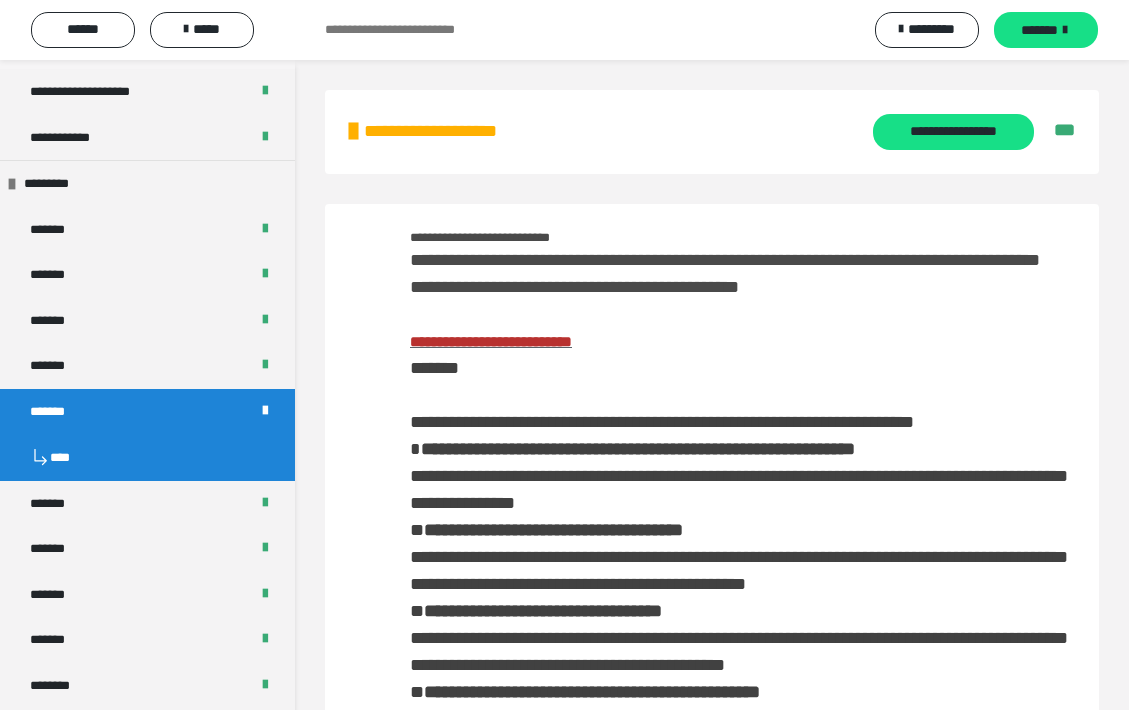 scroll, scrollTop: 541, scrollLeft: 0, axis: vertical 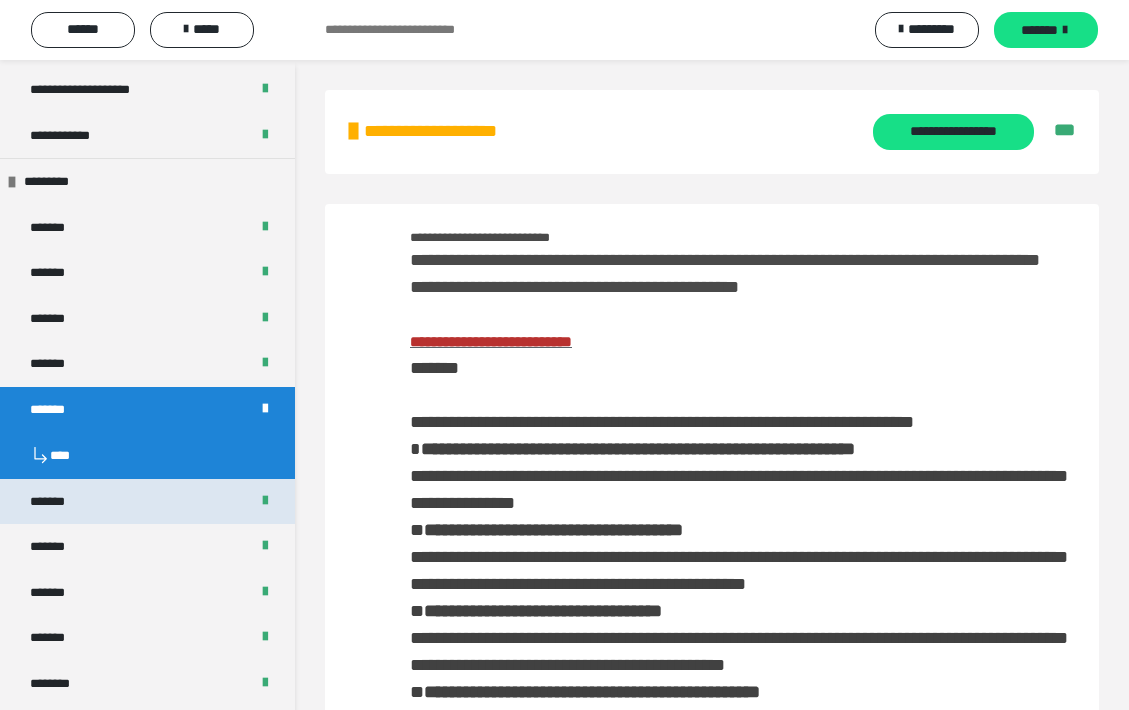 click on "*******" at bounding box center (147, 502) 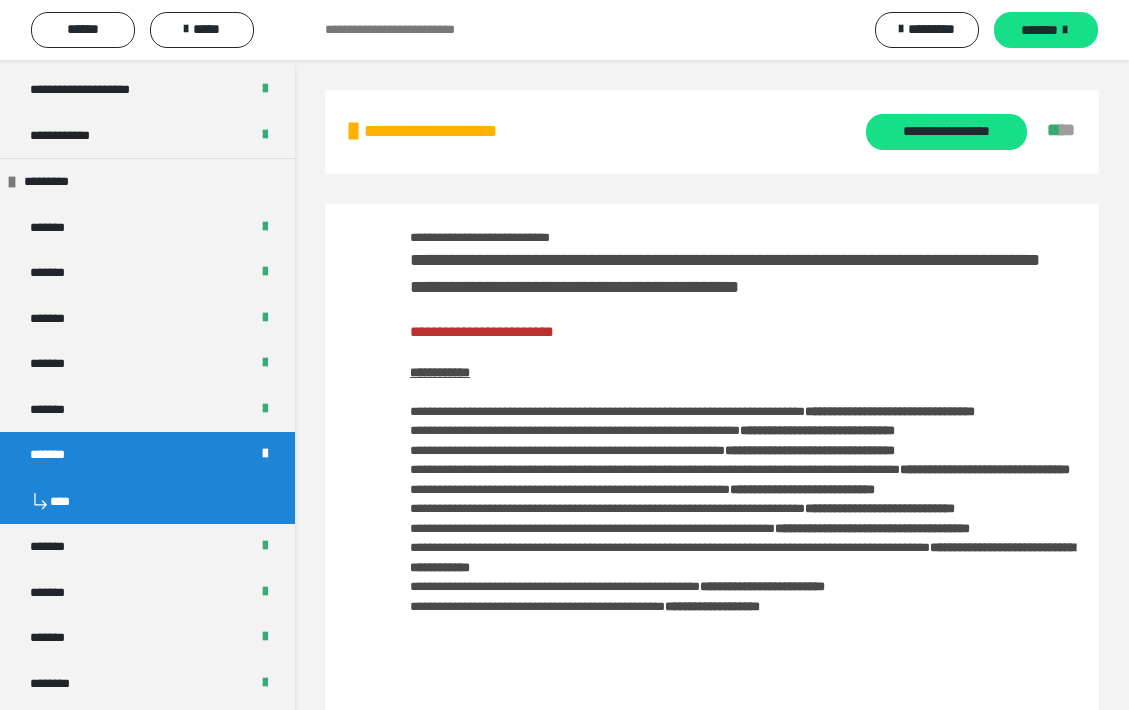 click on "**********" at bounding box center (482, 331) 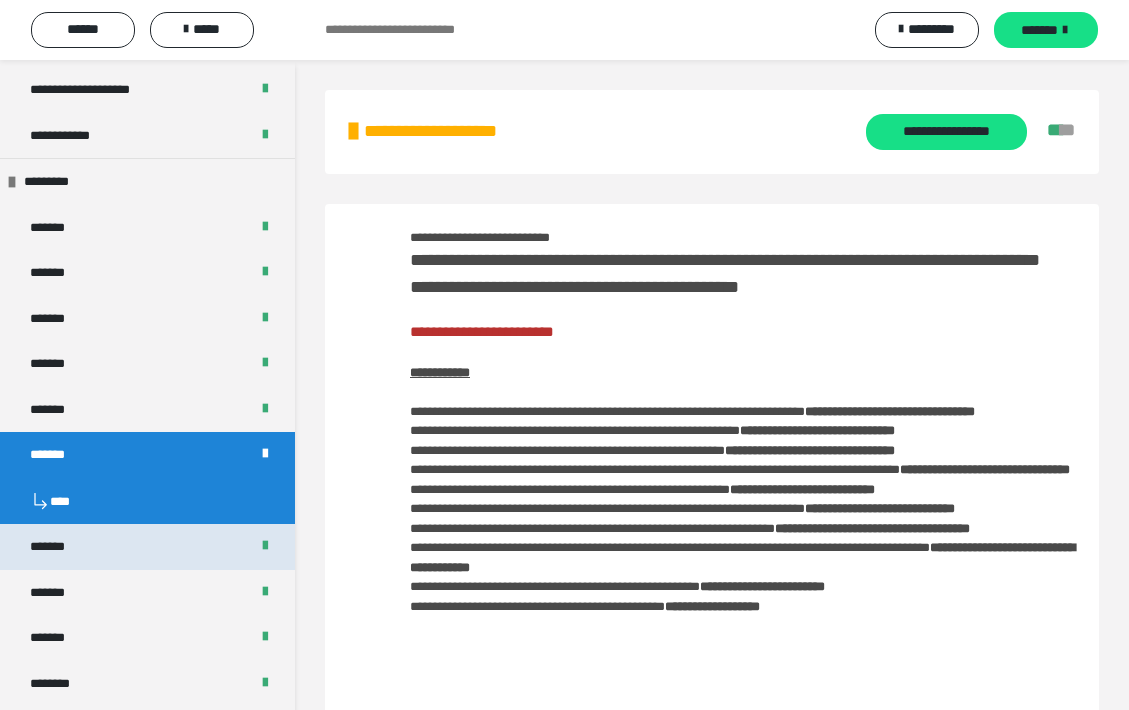 click on "*******" at bounding box center (147, 547) 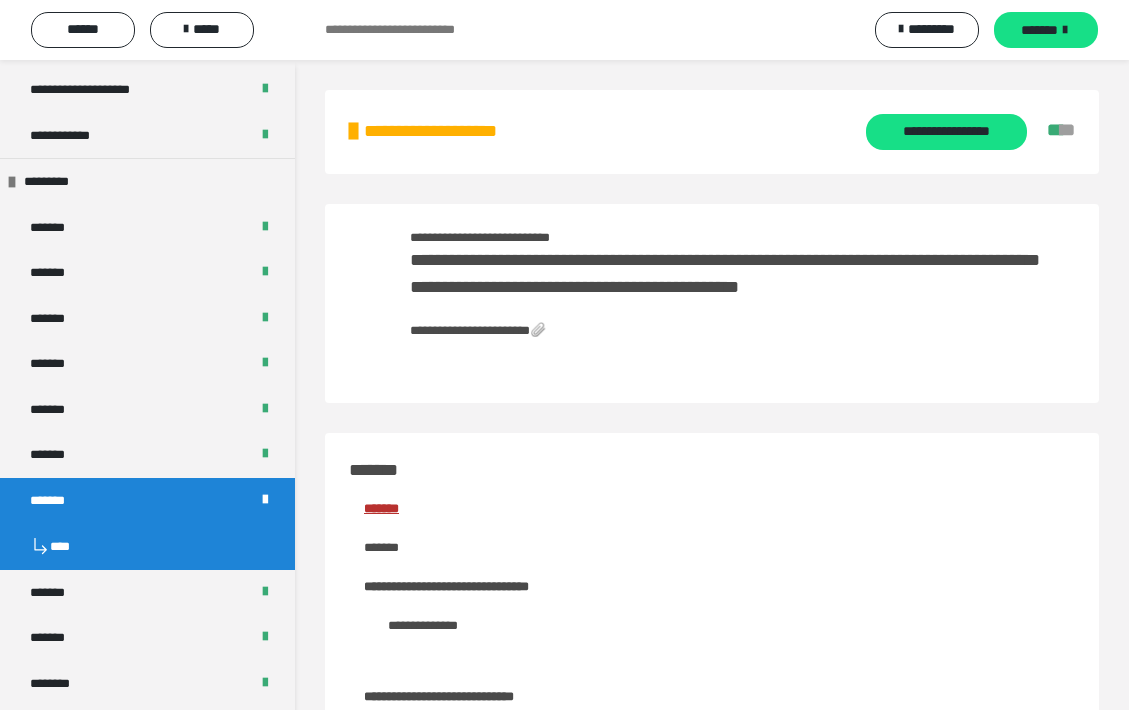 click on "**********" at bounding box center [478, 330] 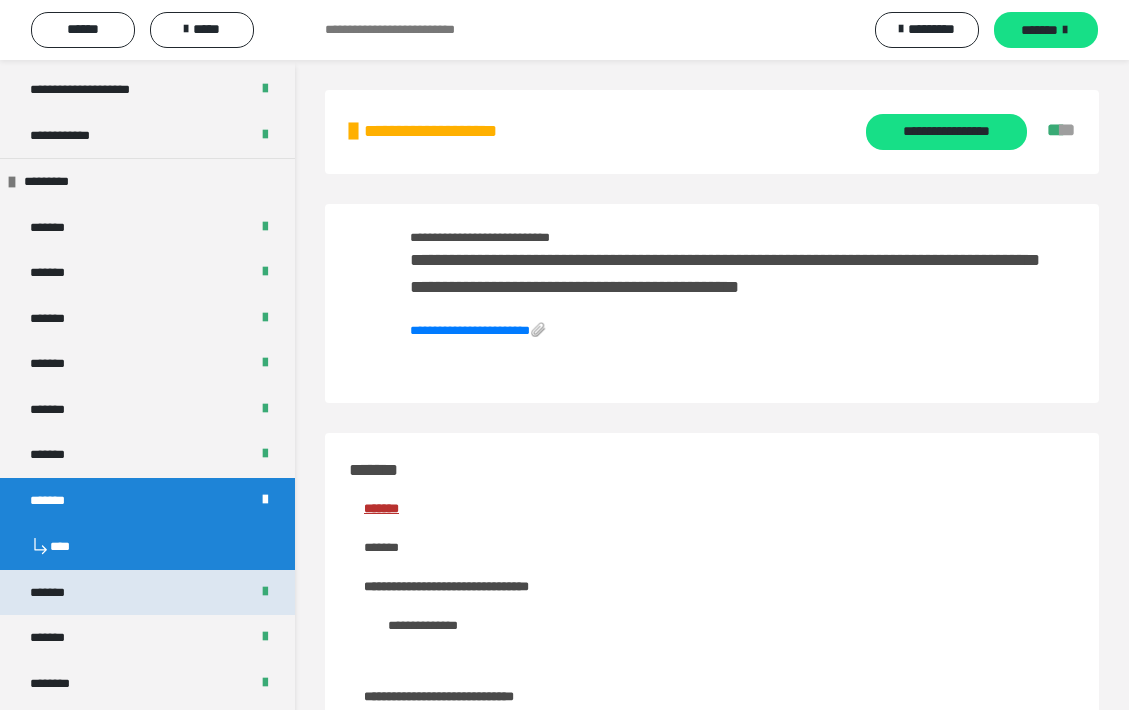 click on "*******" at bounding box center [147, 593] 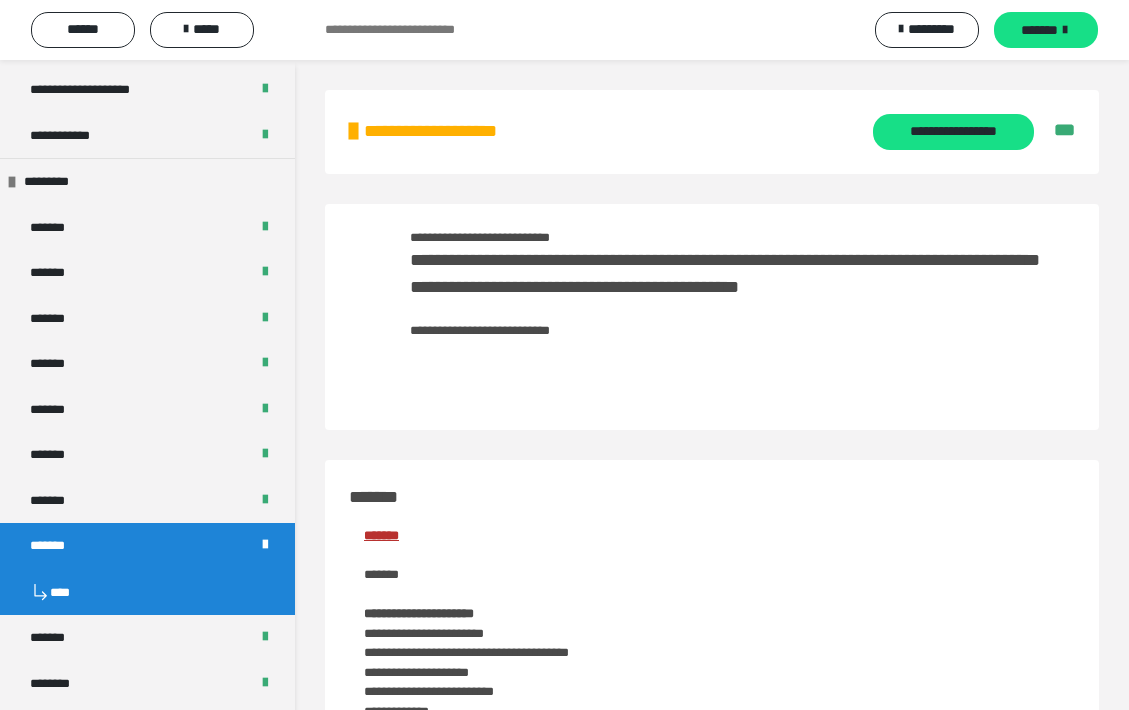 click on "**********" at bounding box center (477, 330) 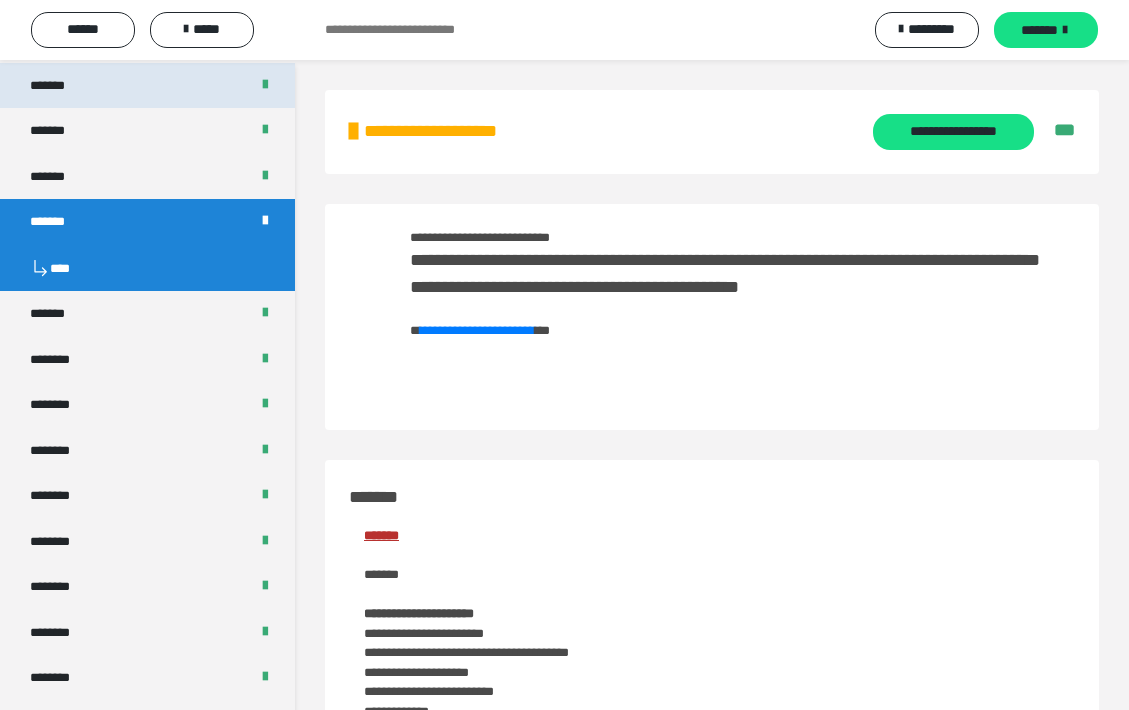 scroll, scrollTop: 871, scrollLeft: 0, axis: vertical 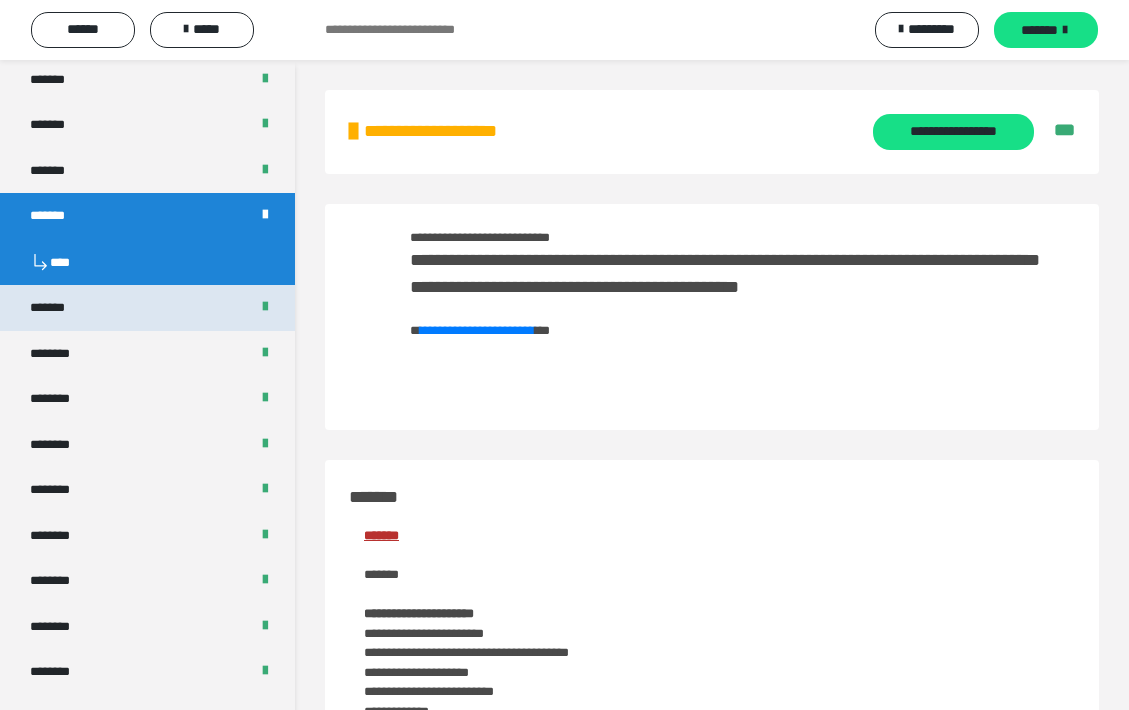 click on "*******" at bounding box center [147, 308] 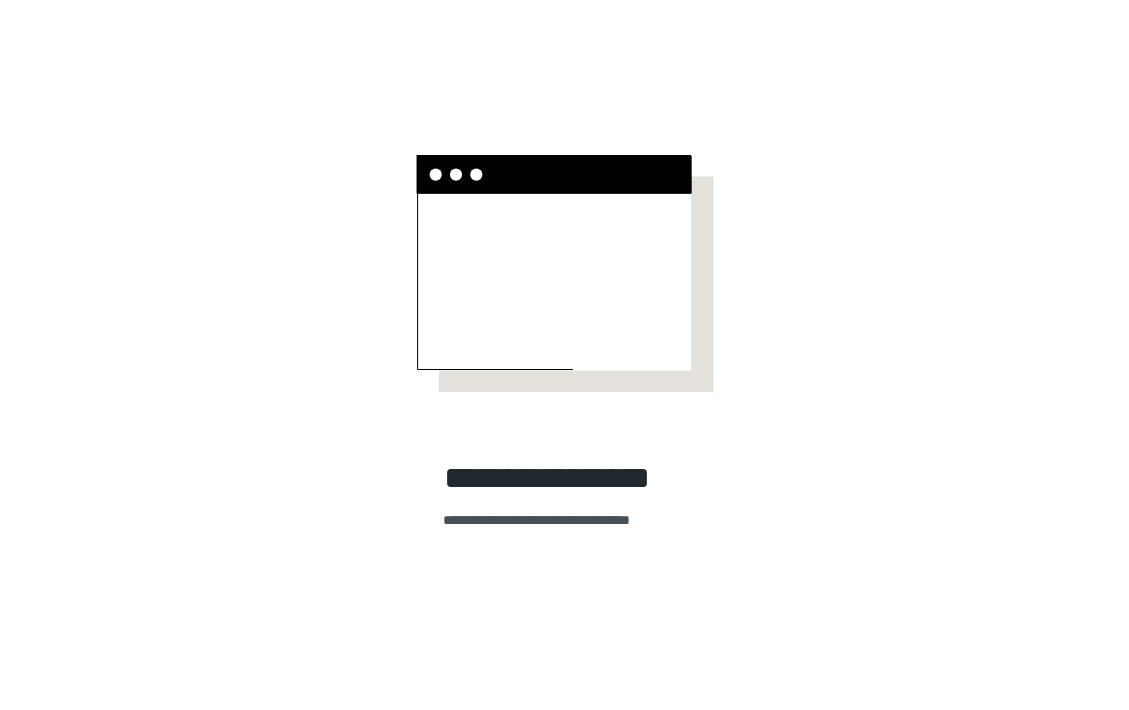 scroll, scrollTop: 0, scrollLeft: 0, axis: both 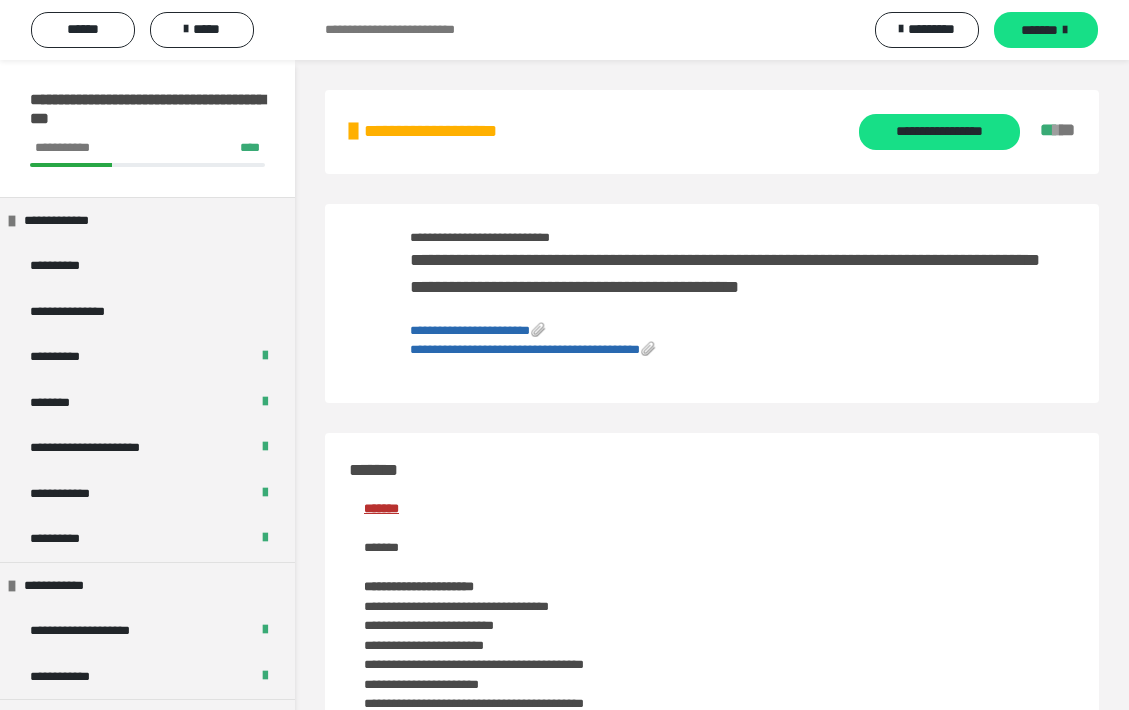 click on "**********" at bounding box center (533, 349) 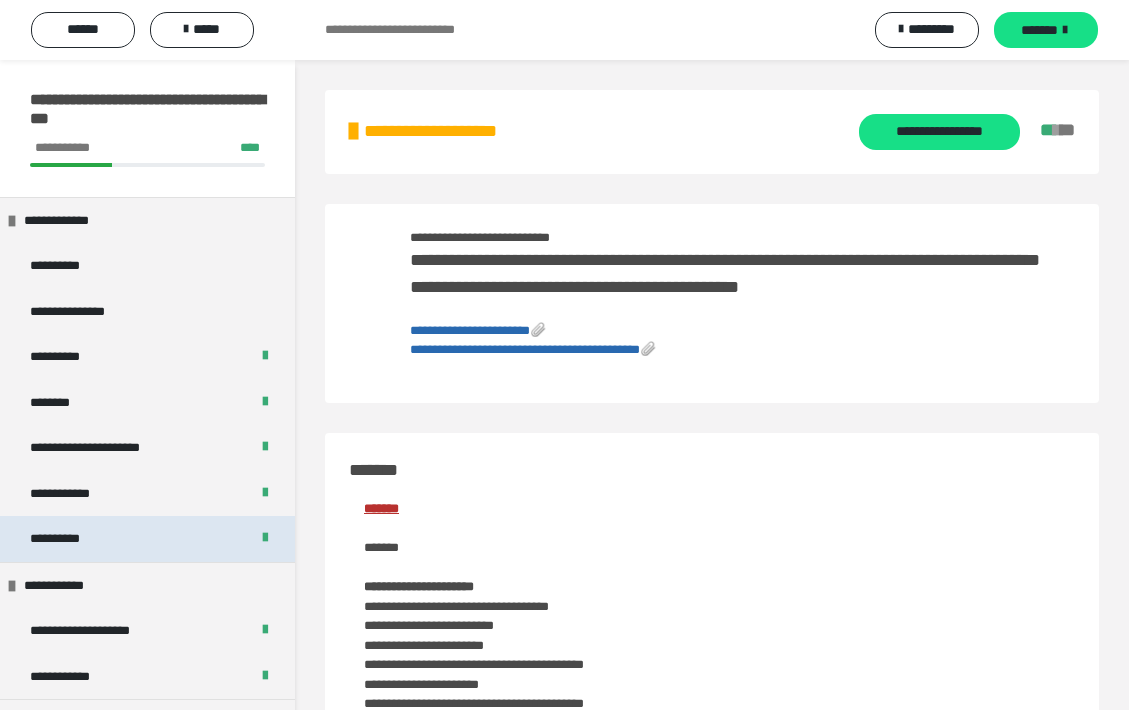 scroll, scrollTop: 0, scrollLeft: 0, axis: both 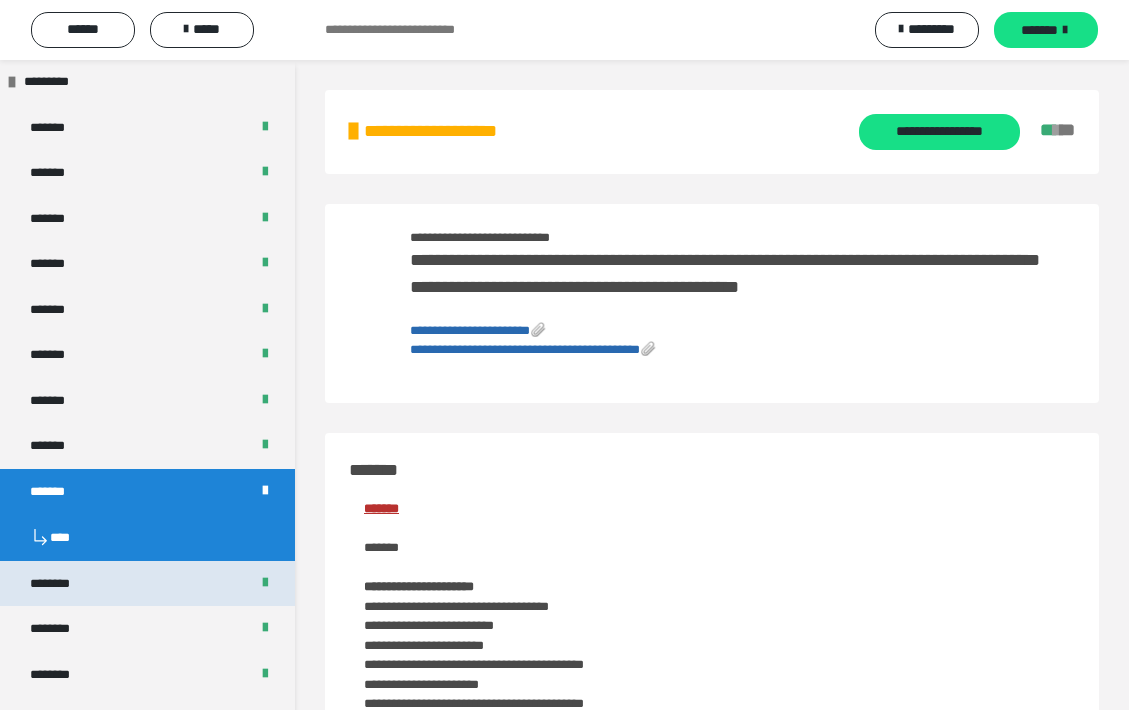 click on "********" at bounding box center (147, 584) 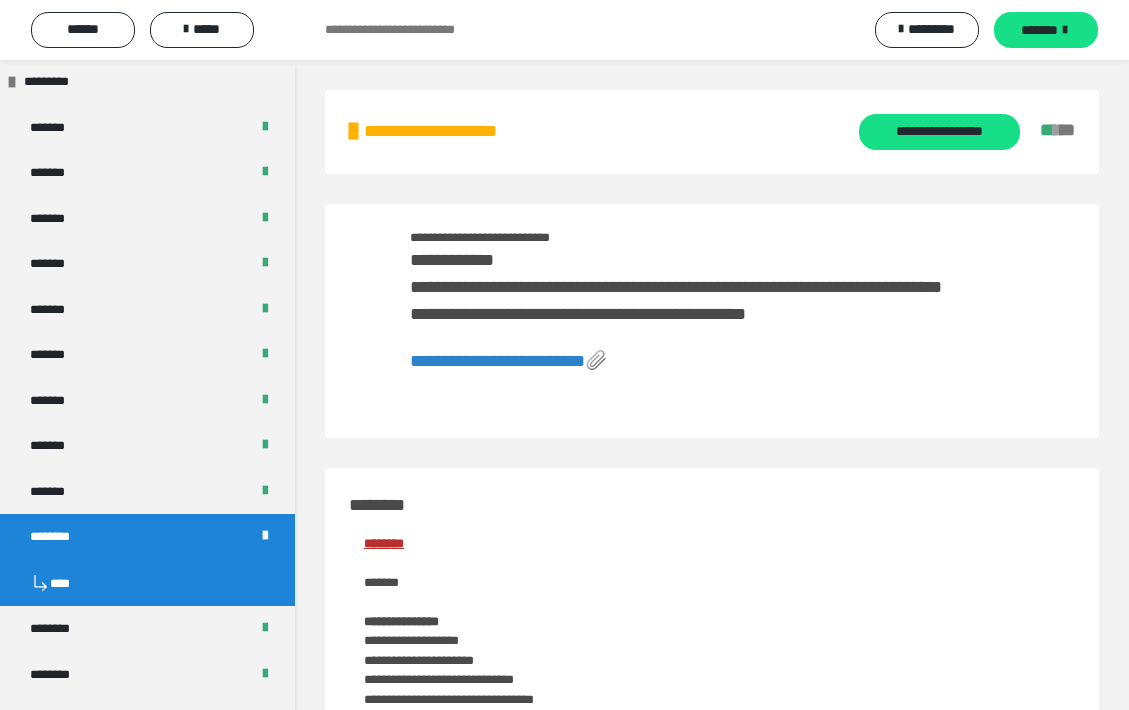 click on "**********" at bounding box center (497, 361) 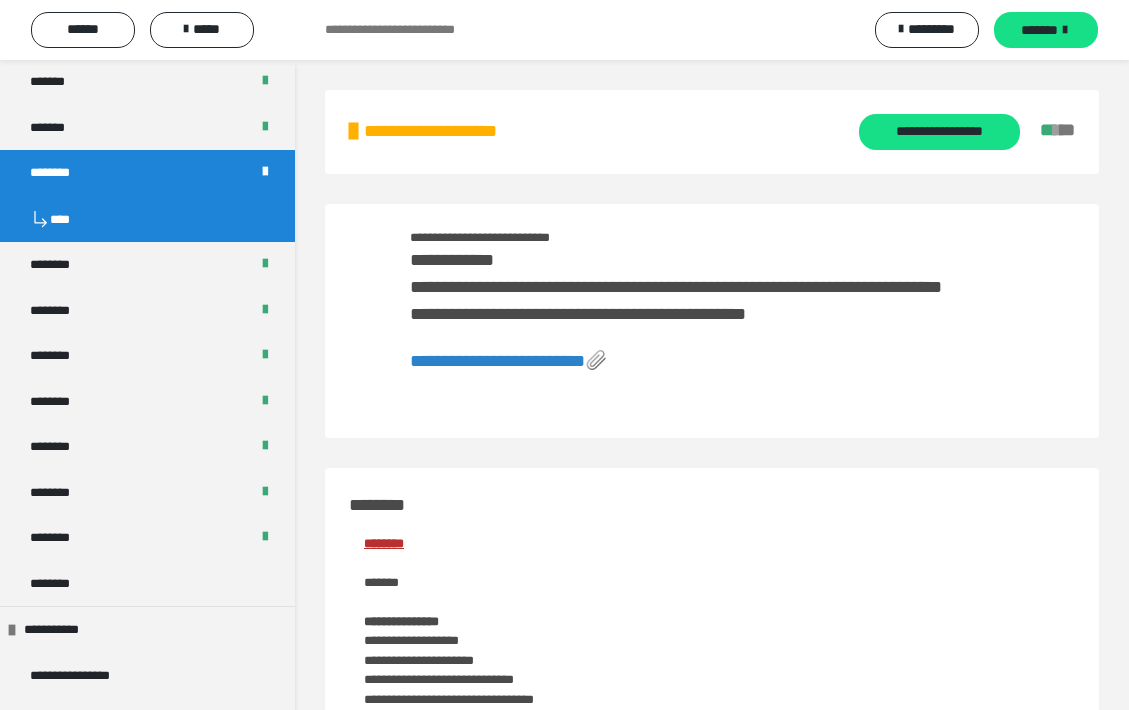 scroll, scrollTop: 1066, scrollLeft: 0, axis: vertical 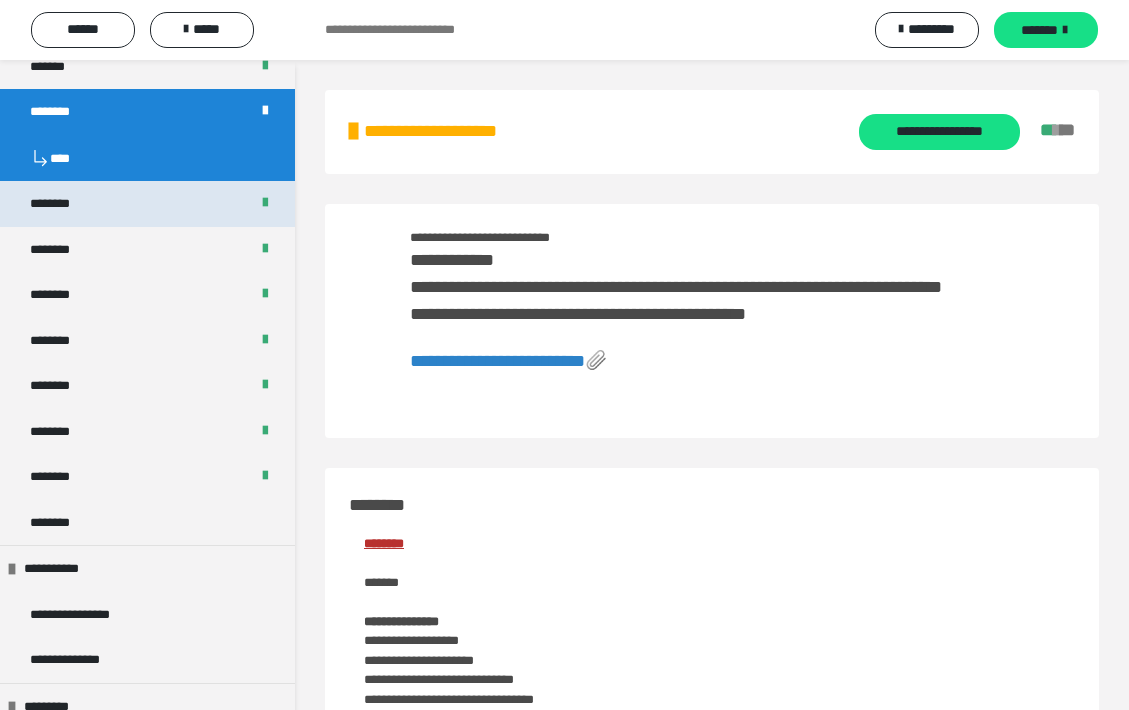 click on "********" at bounding box center (147, 204) 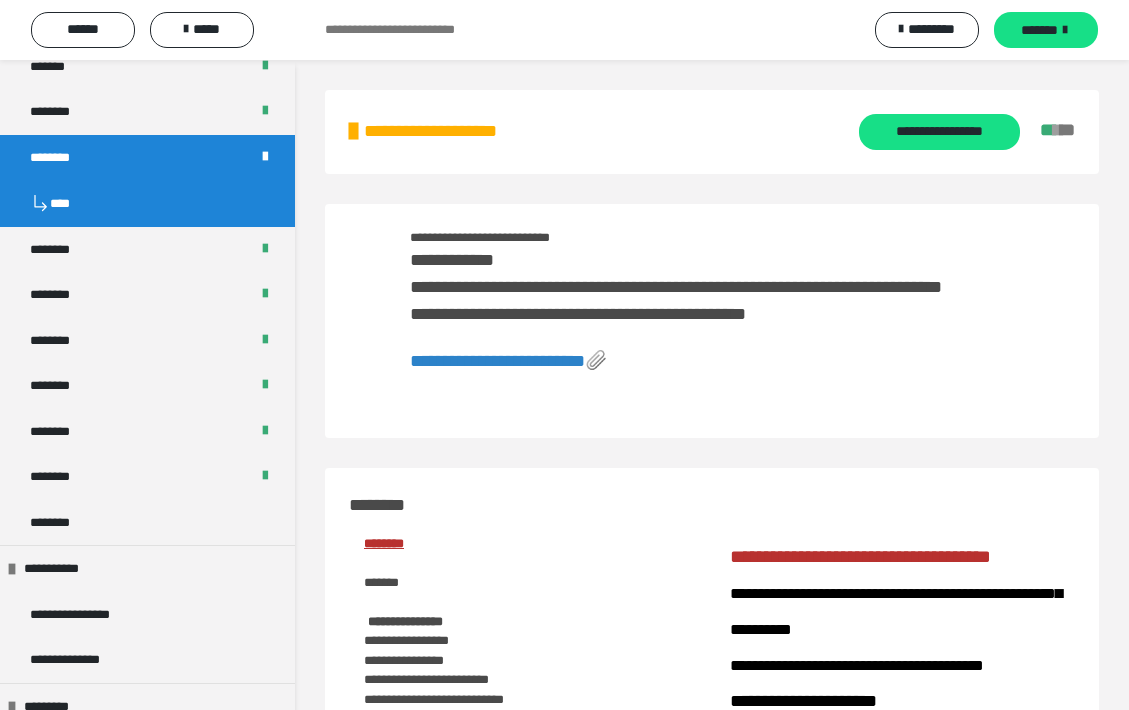 click on "**********" at bounding box center [497, 361] 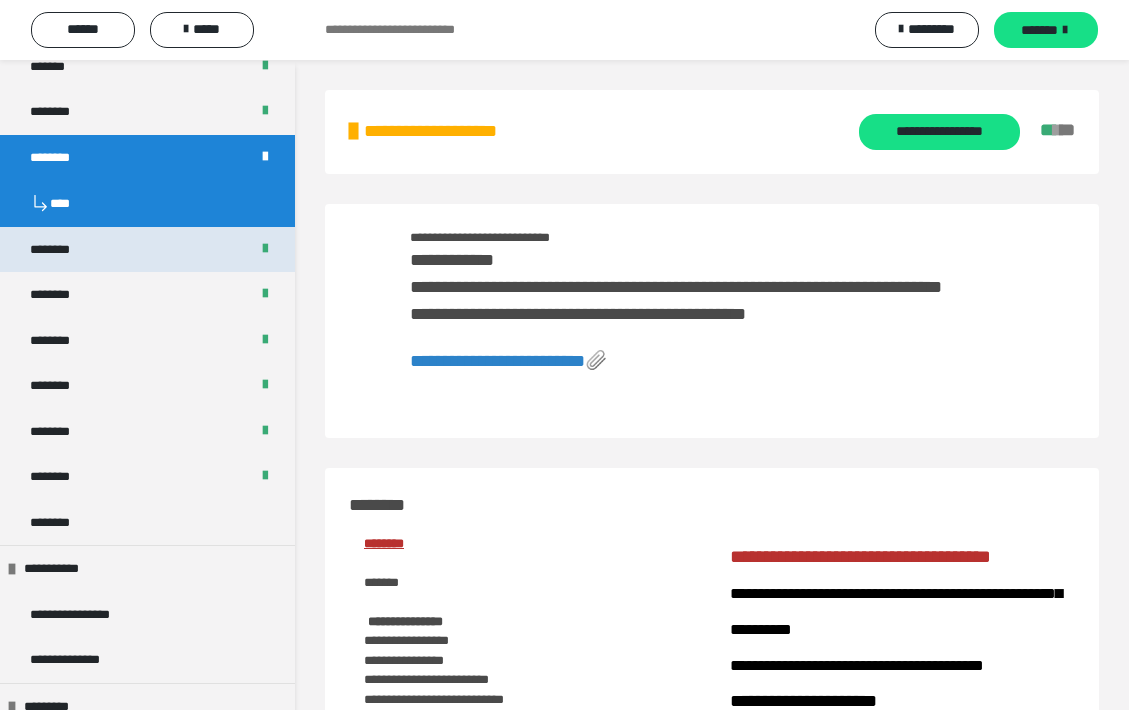 click on "********" at bounding box center (147, 250) 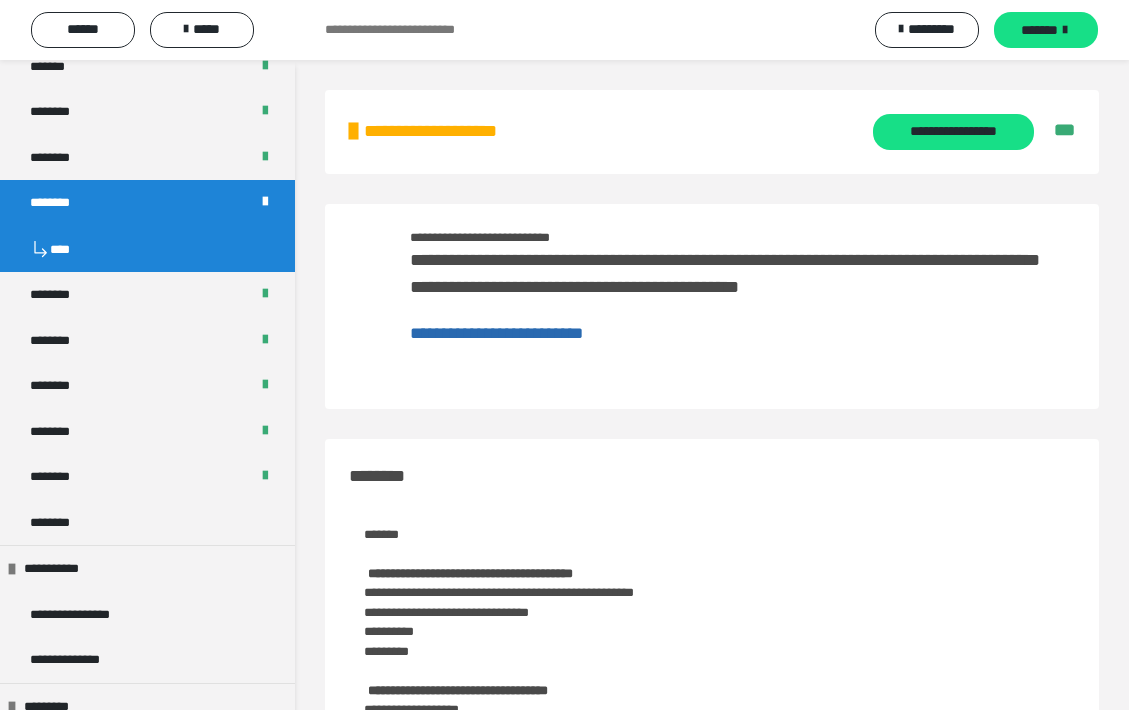 click on "**********" at bounding box center [496, 333] 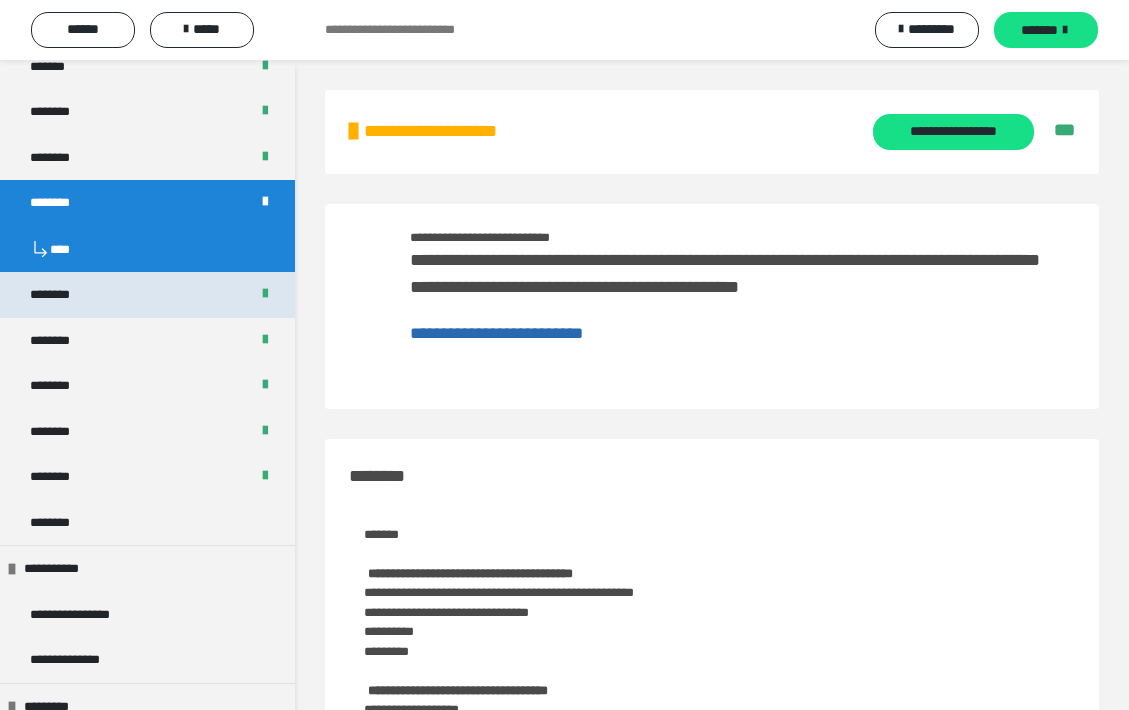 click on "********" at bounding box center (147, 295) 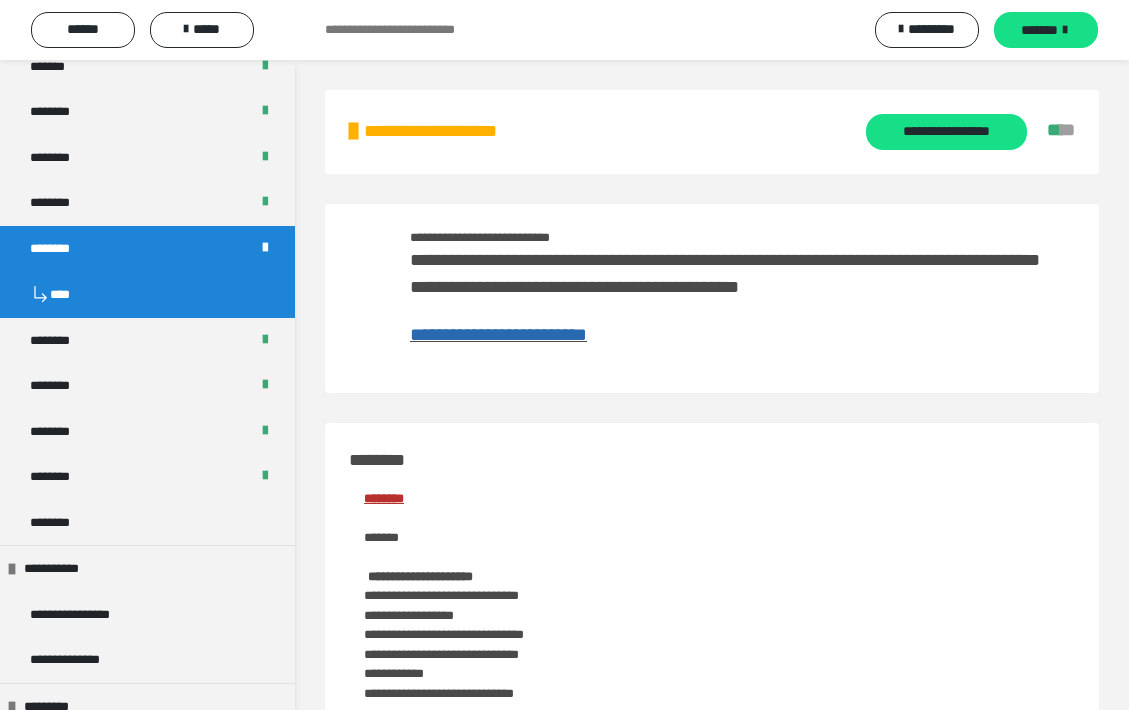 click on "**********" at bounding box center (498, 334) 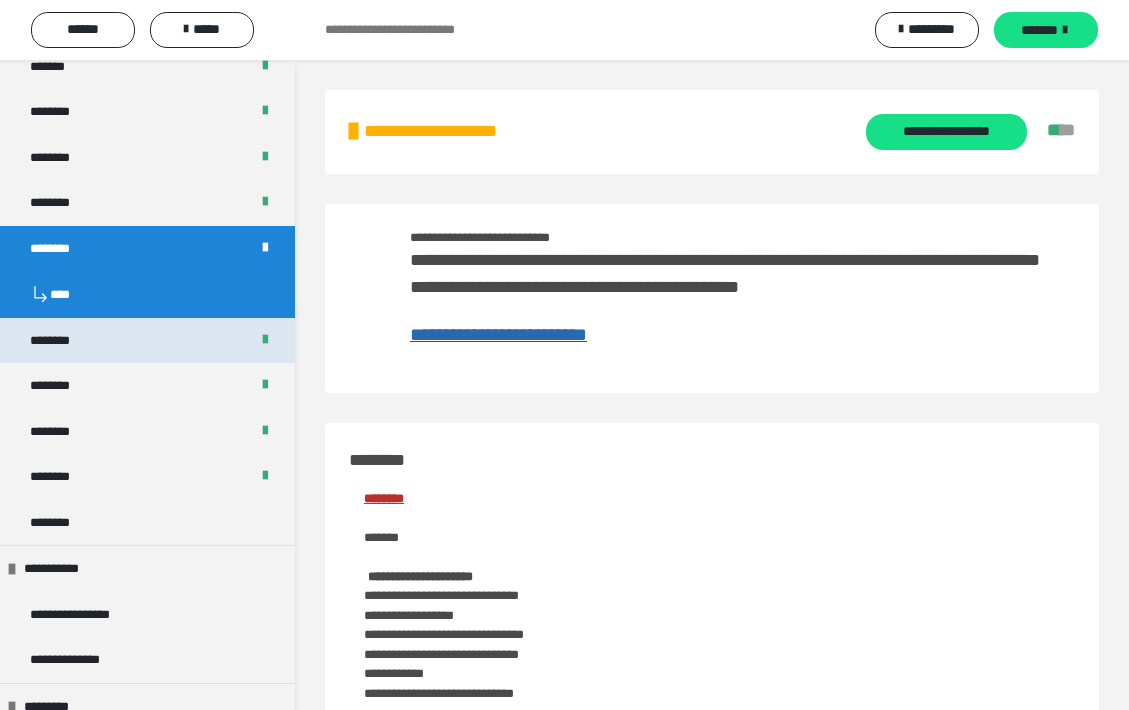click on "********" at bounding box center [147, 341] 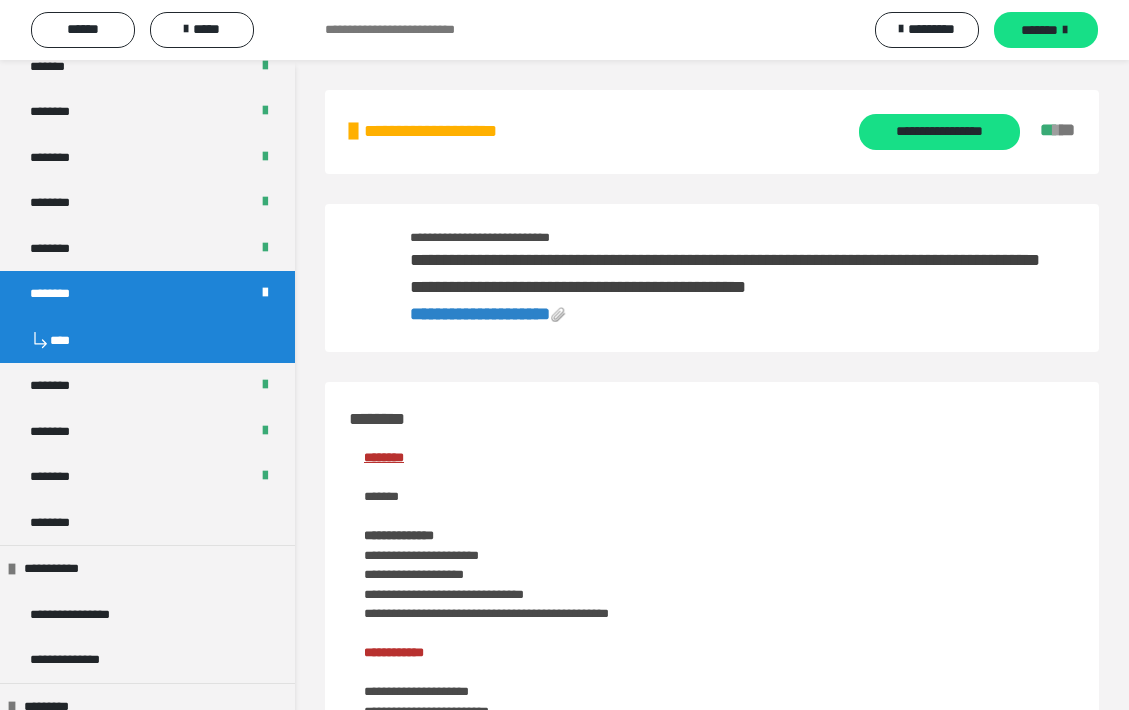 click on "**********" at bounding box center [480, 314] 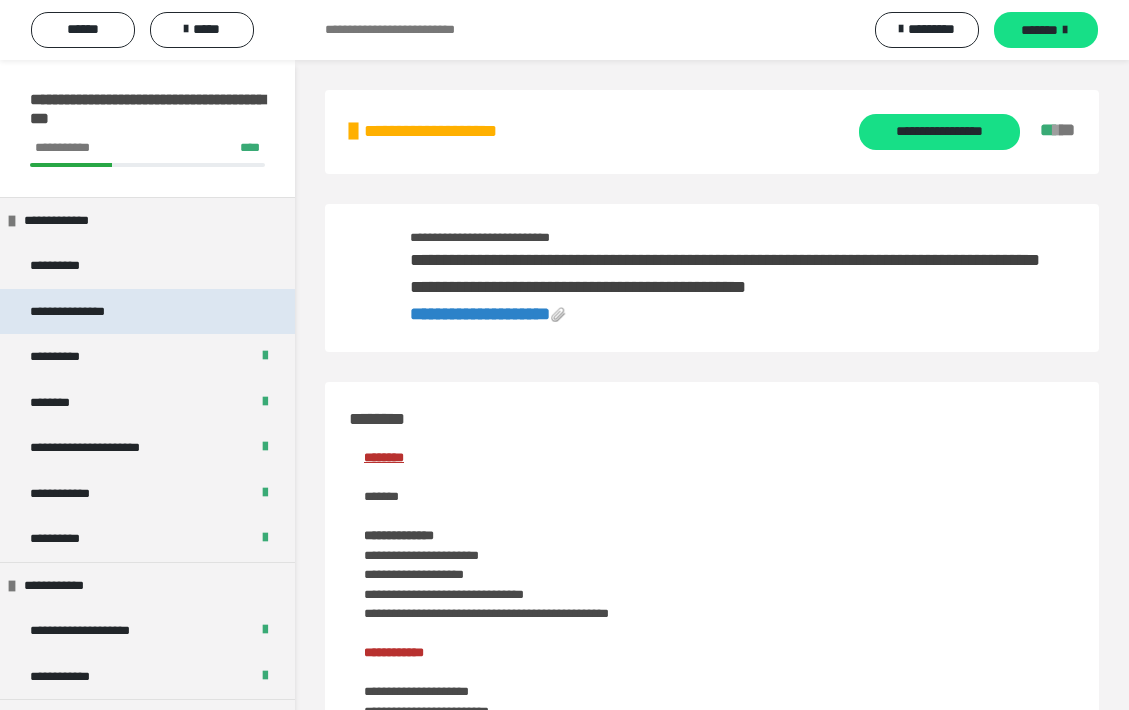 scroll, scrollTop: 0, scrollLeft: 0, axis: both 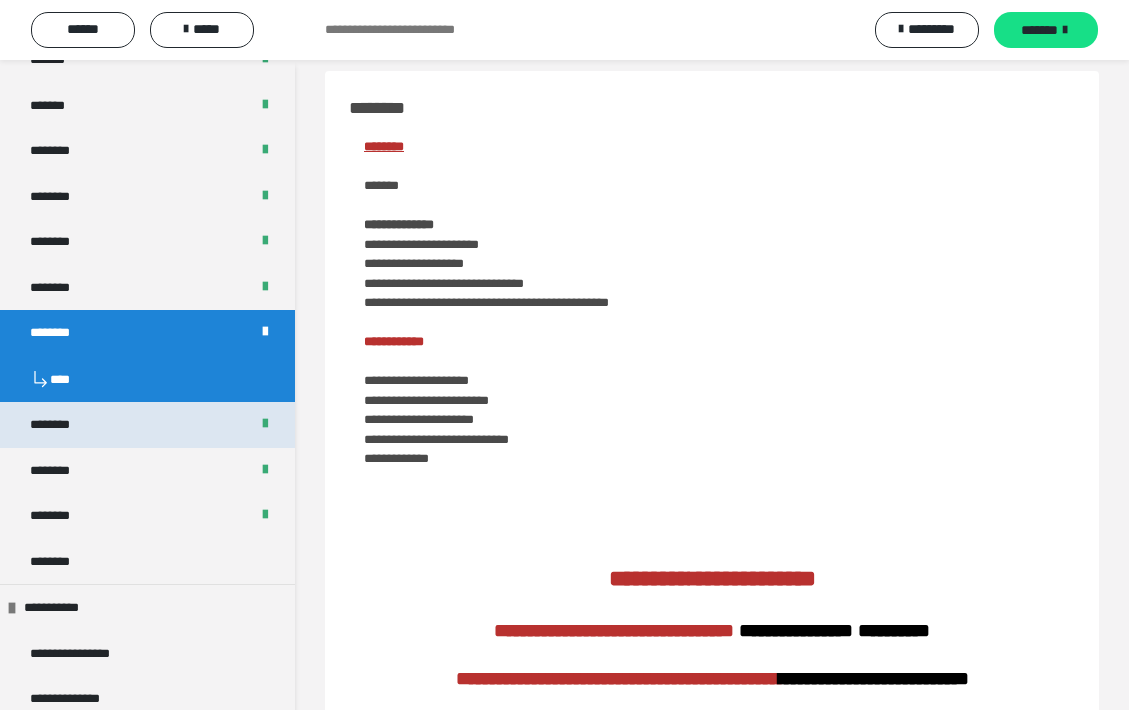 click on "********" at bounding box center [147, 425] 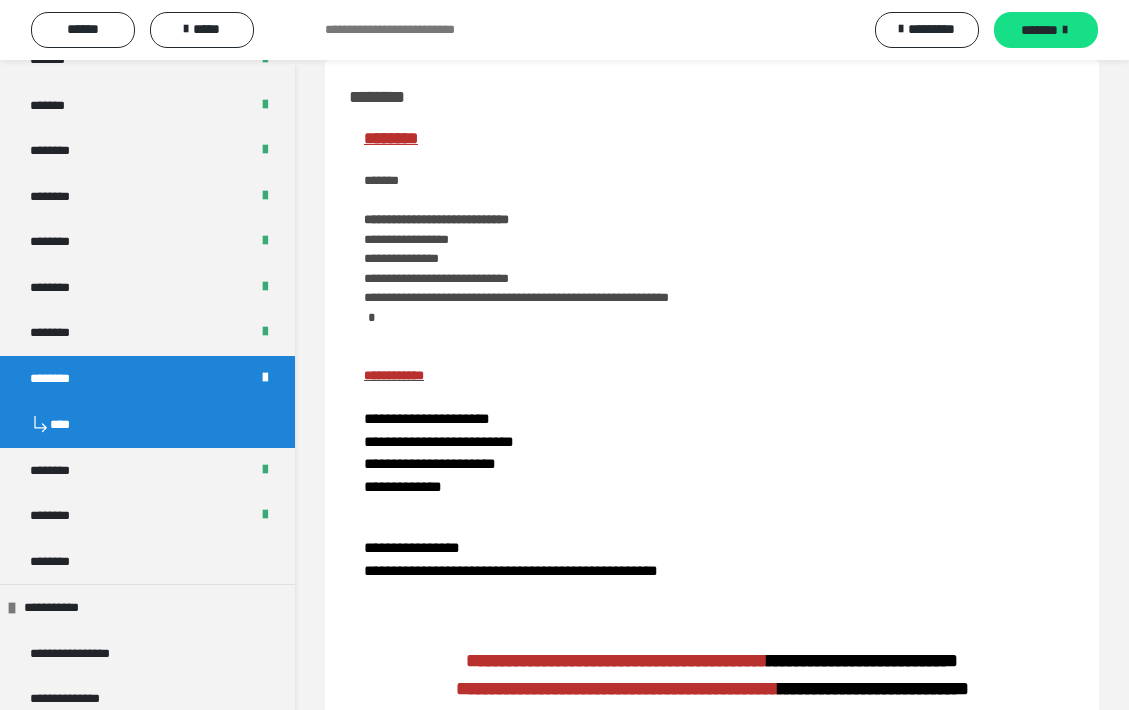 scroll, scrollTop: 316, scrollLeft: 0, axis: vertical 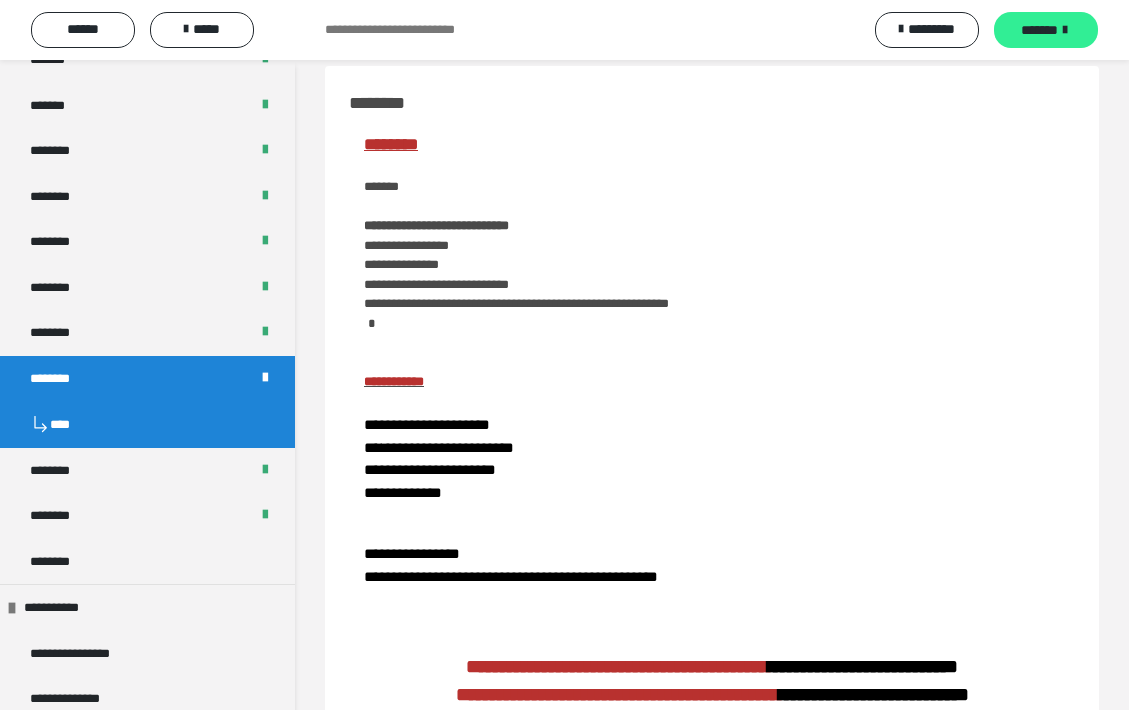 click on "*******" at bounding box center [1039, 30] 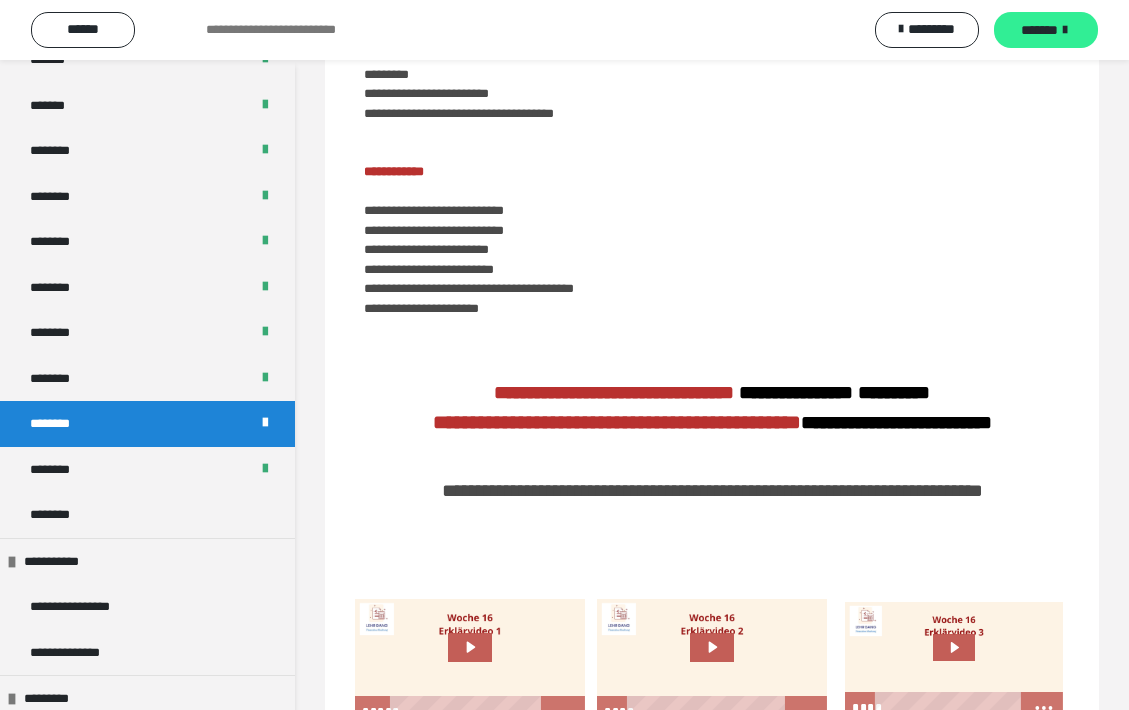 scroll, scrollTop: 0, scrollLeft: 0, axis: both 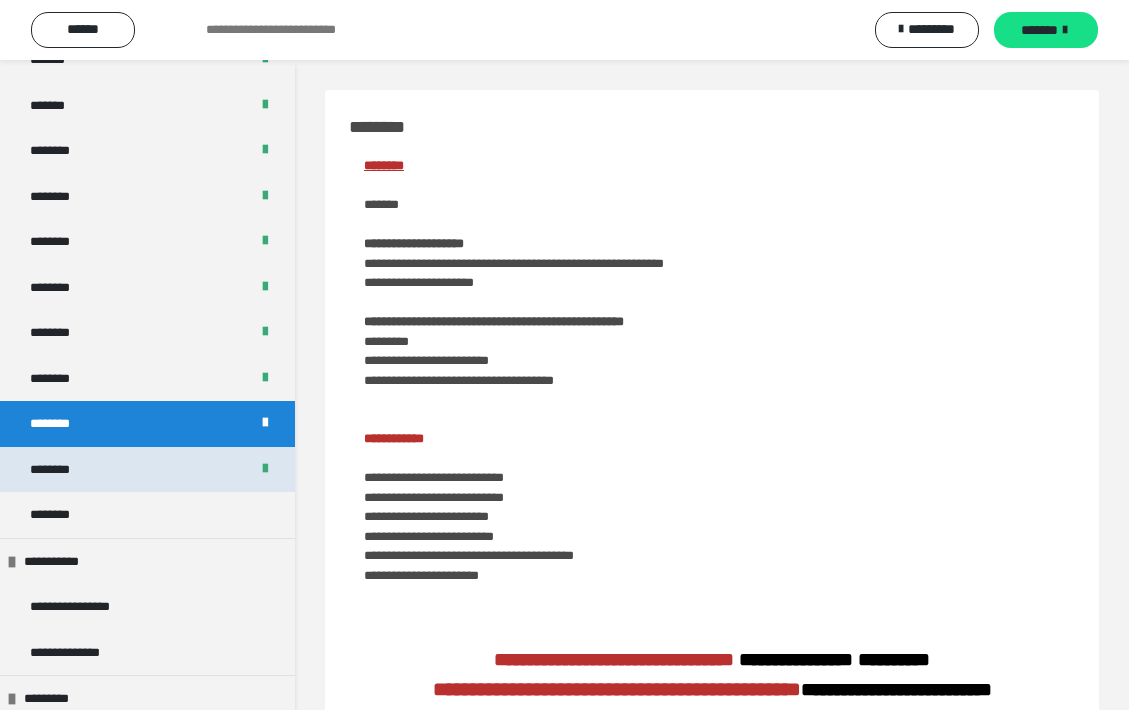 click on "********" at bounding box center [147, 470] 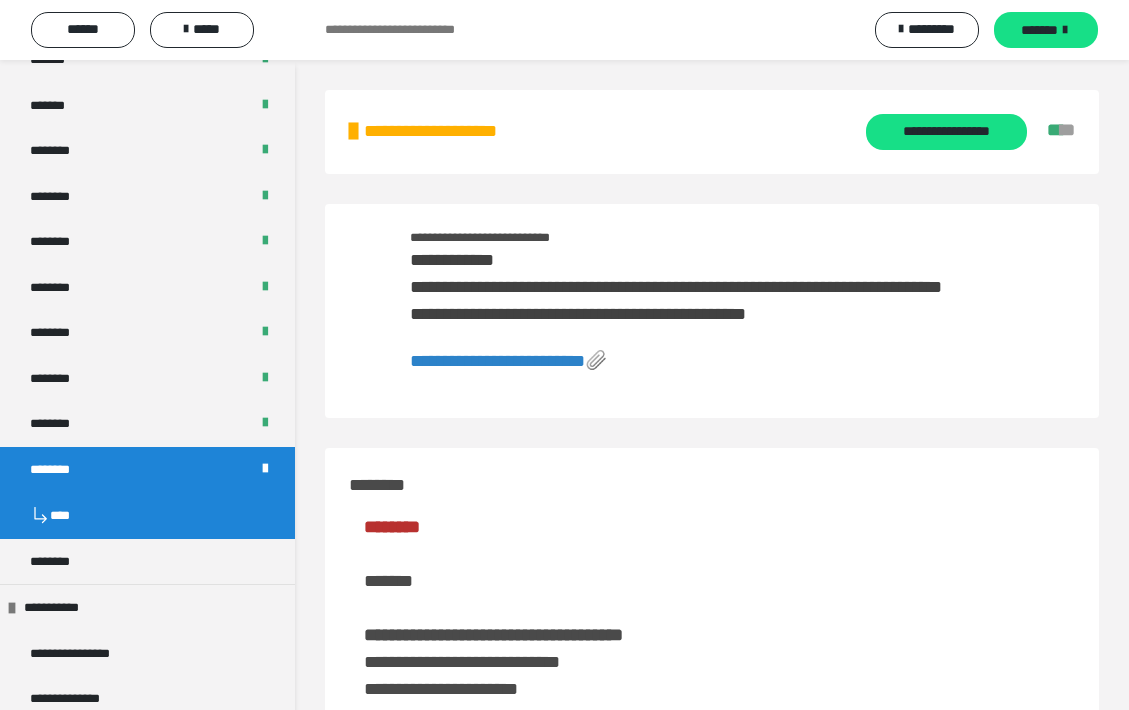 click on "**********" at bounding box center (508, 361) 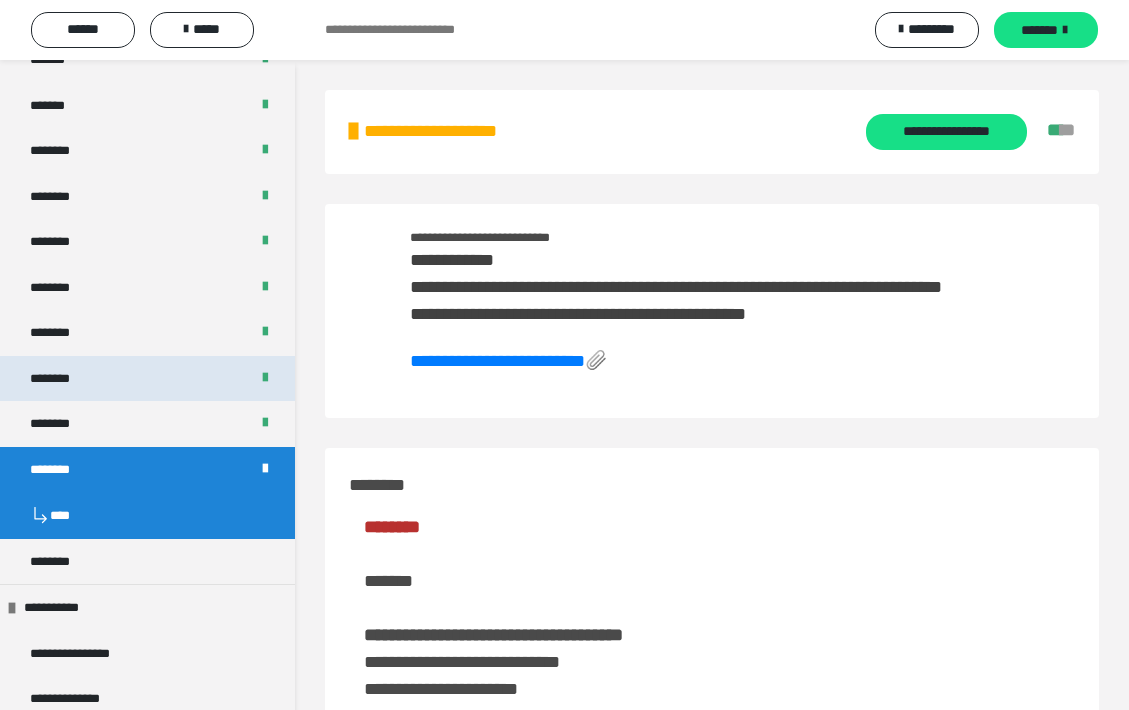 click on "********" at bounding box center (147, 379) 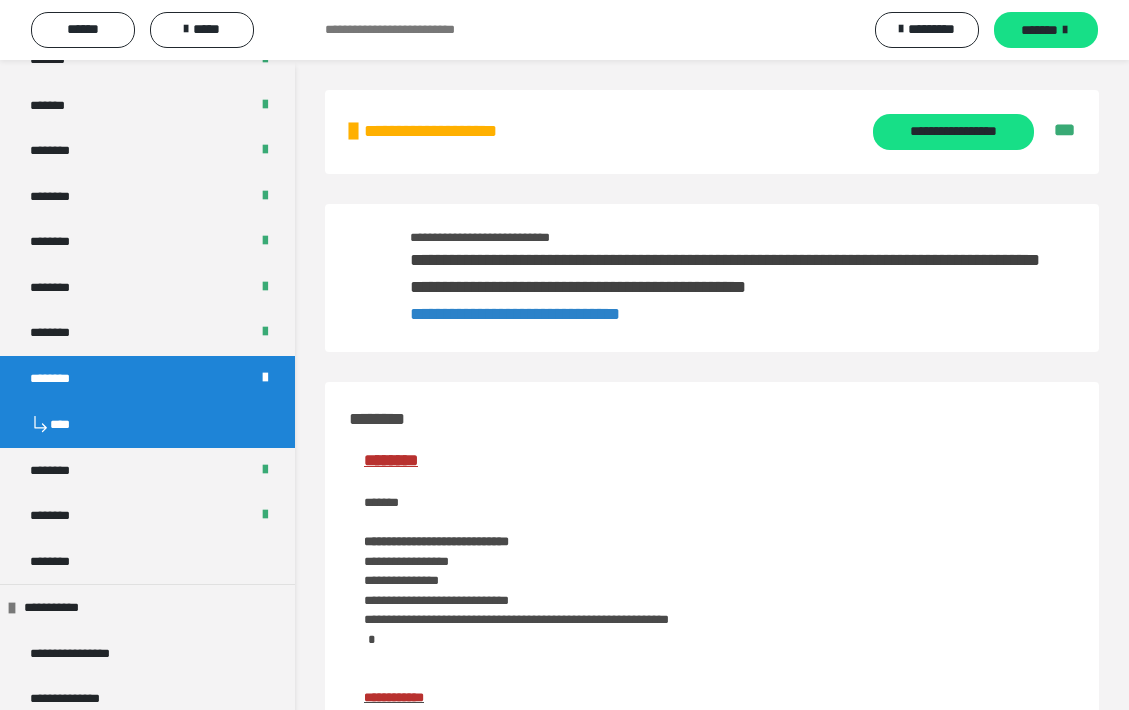 click on "**********" at bounding box center [515, 314] 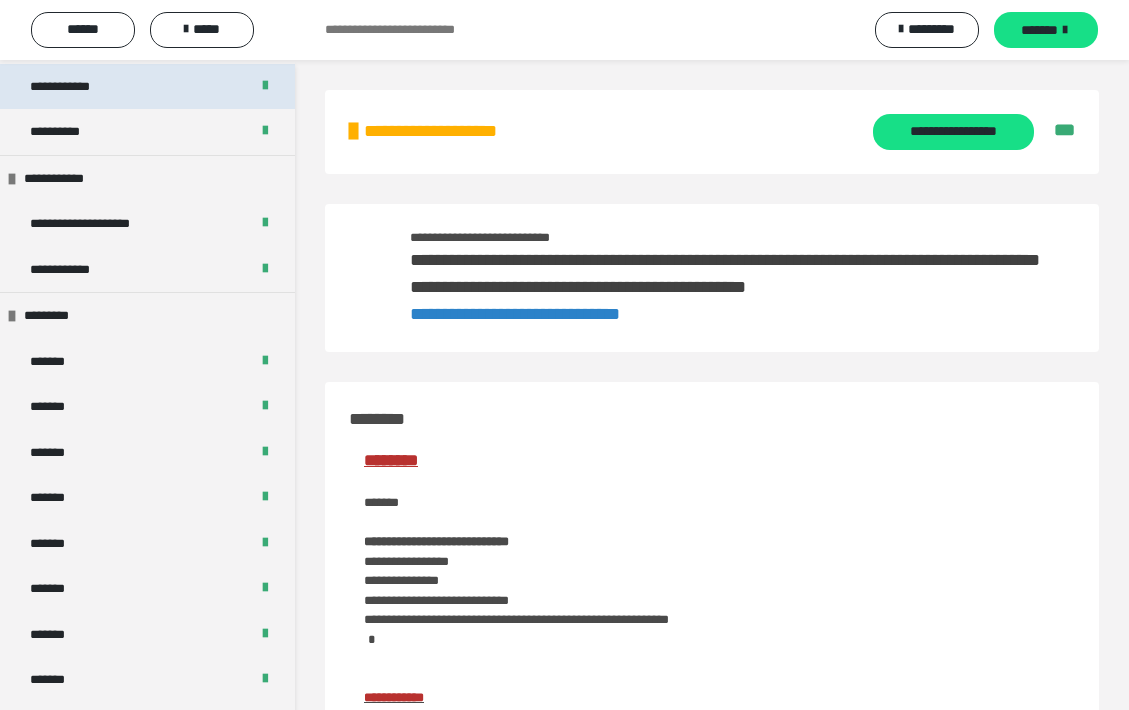 scroll, scrollTop: 547, scrollLeft: 0, axis: vertical 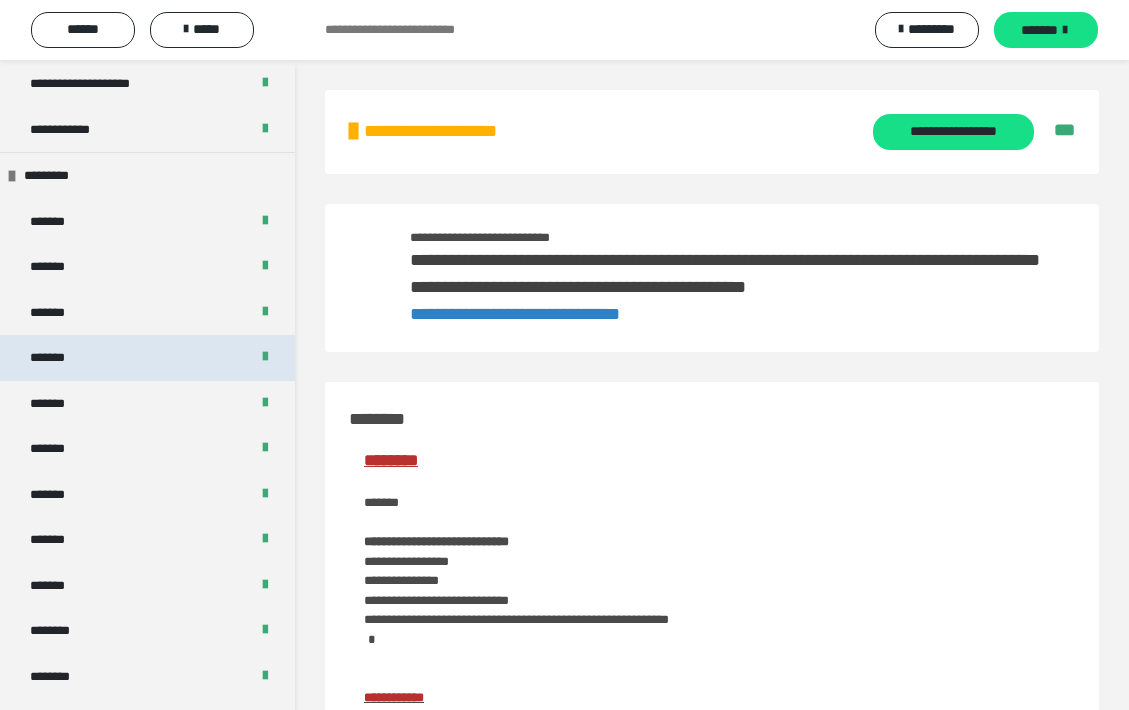 click on "*******" at bounding box center [147, 358] 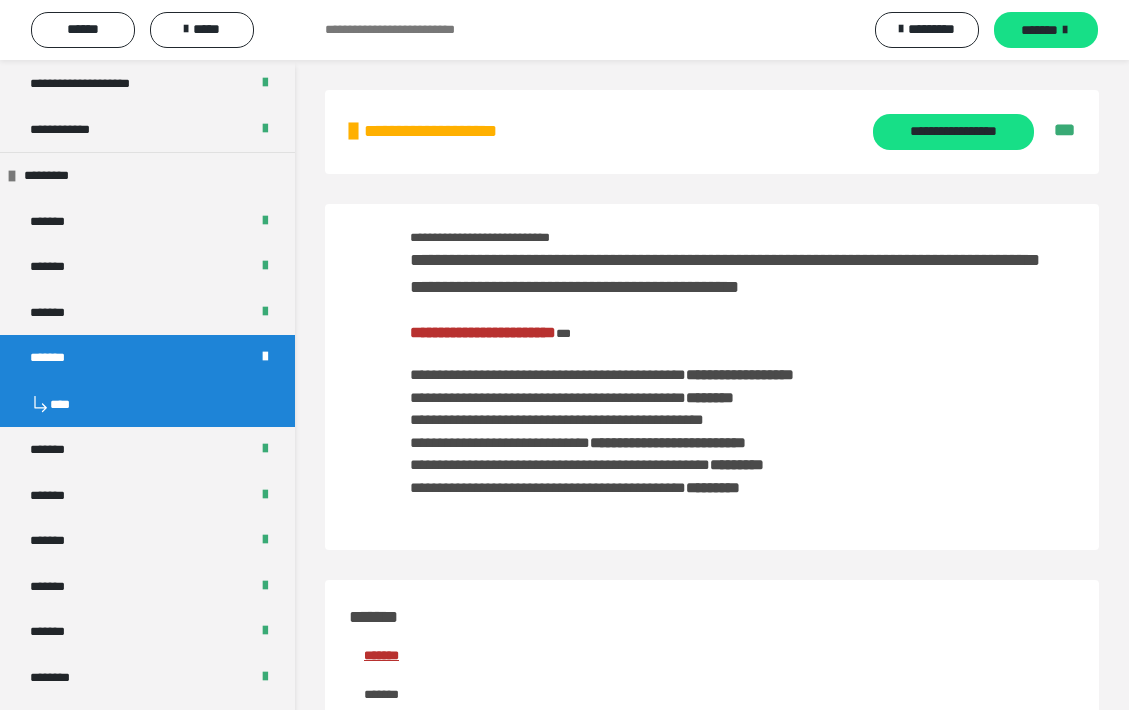 click on "**********" at bounding box center [483, 332] 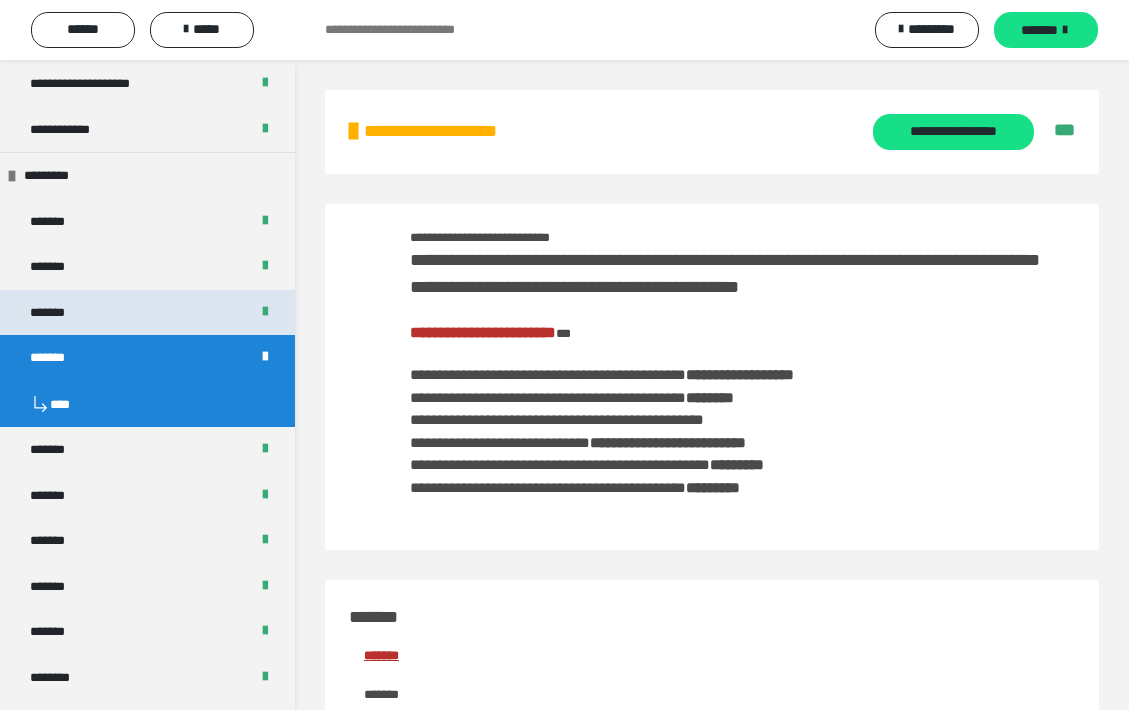 click on "*******" at bounding box center (58, 313) 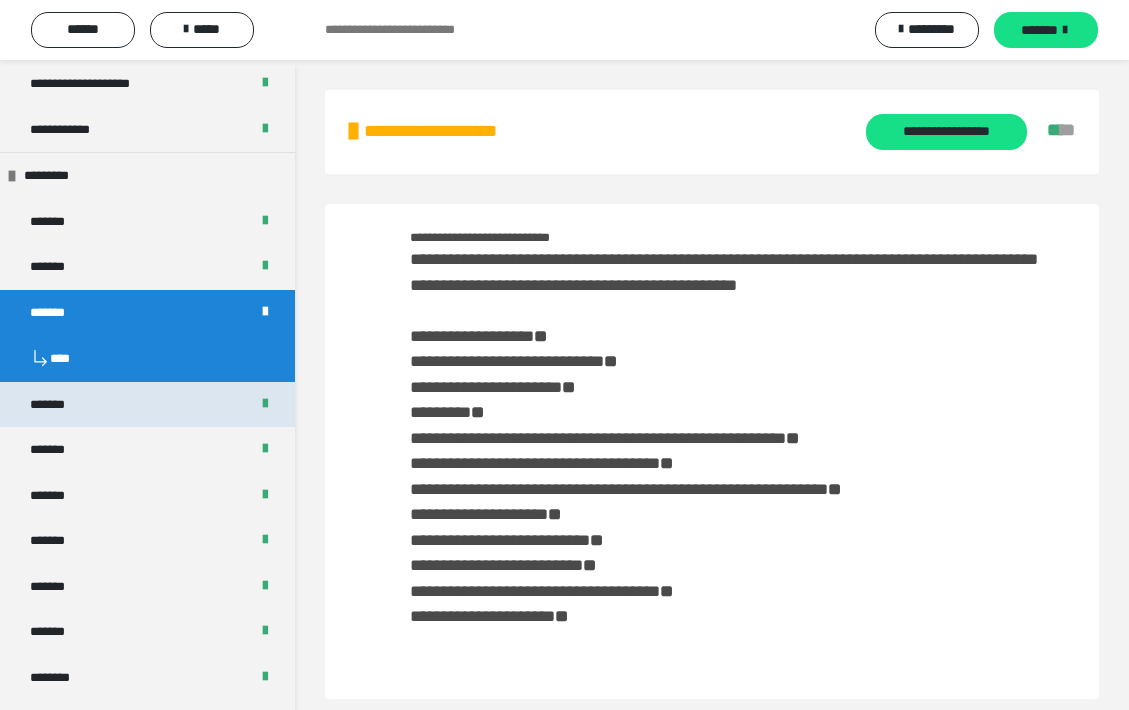 click on "*******" at bounding box center (147, 405) 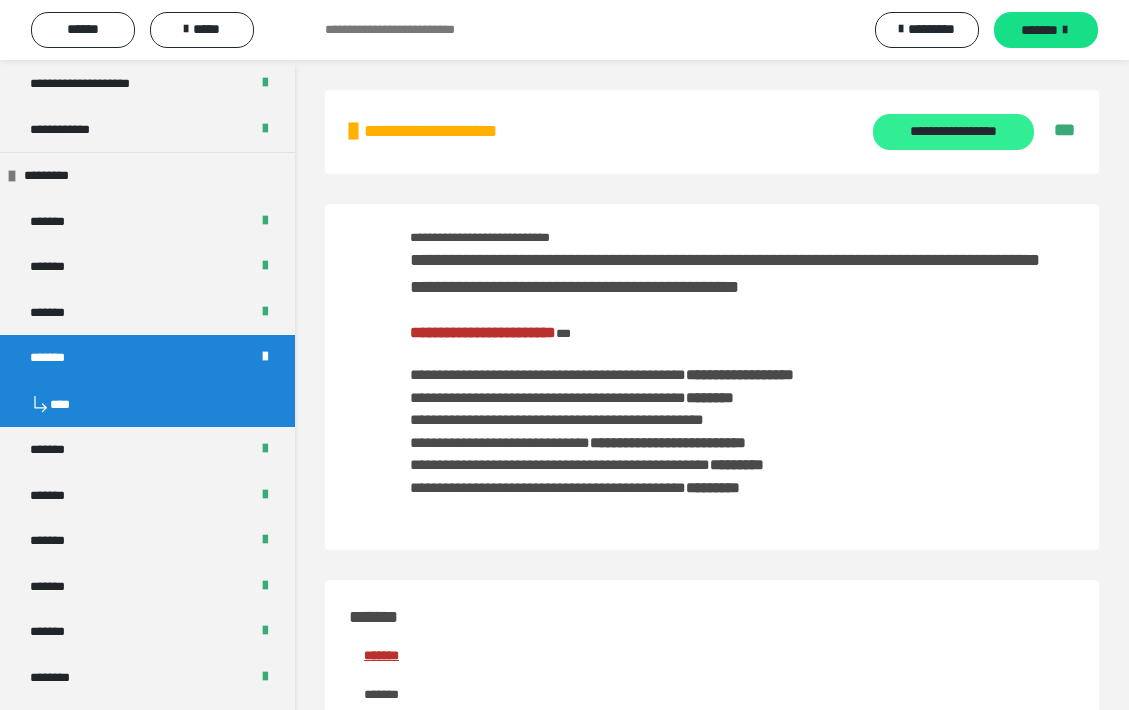 click on "**********" at bounding box center [953, 132] 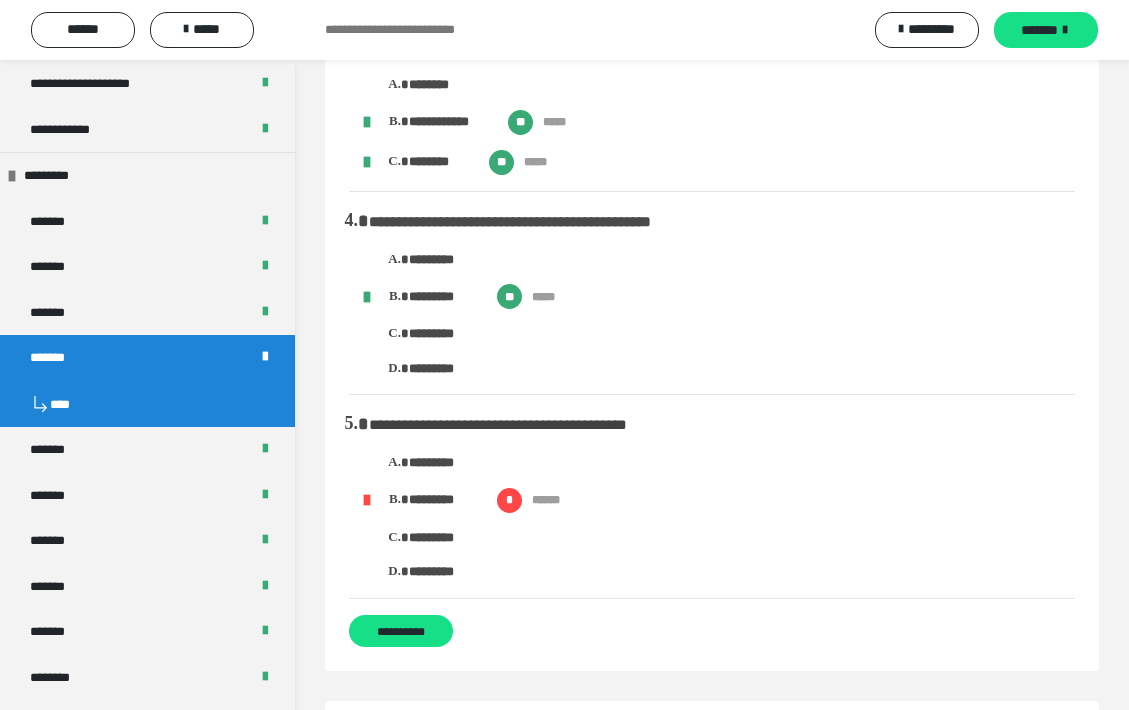 scroll, scrollTop: 391, scrollLeft: 0, axis: vertical 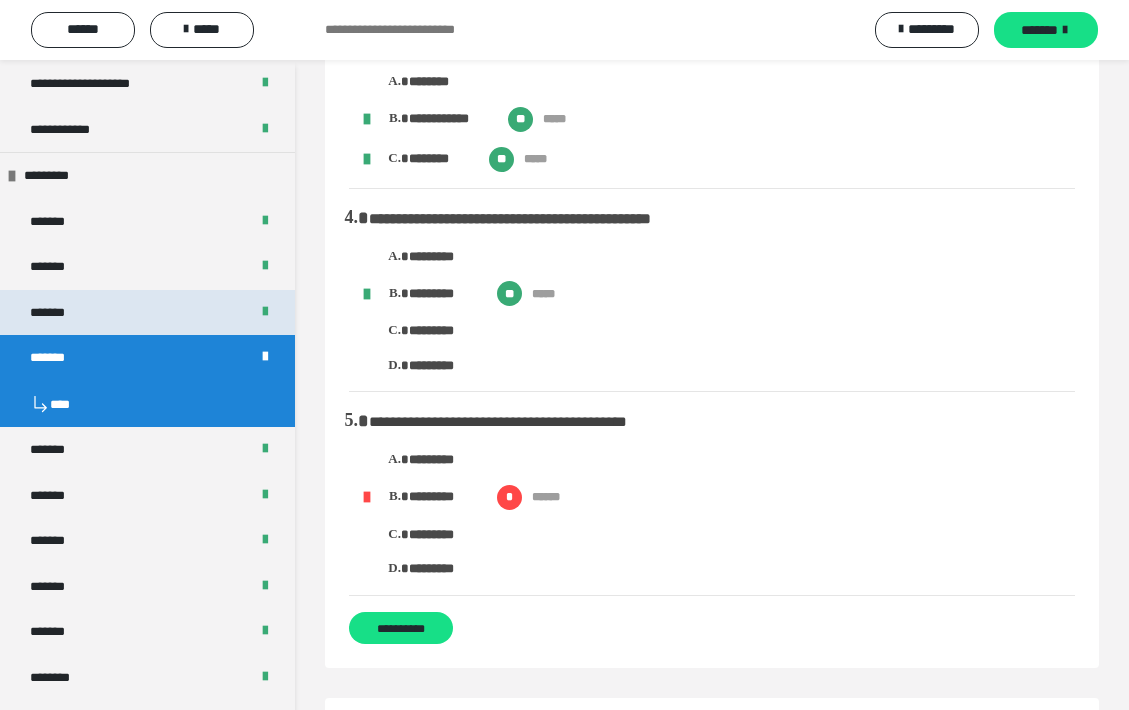 click on "*******" at bounding box center [147, 313] 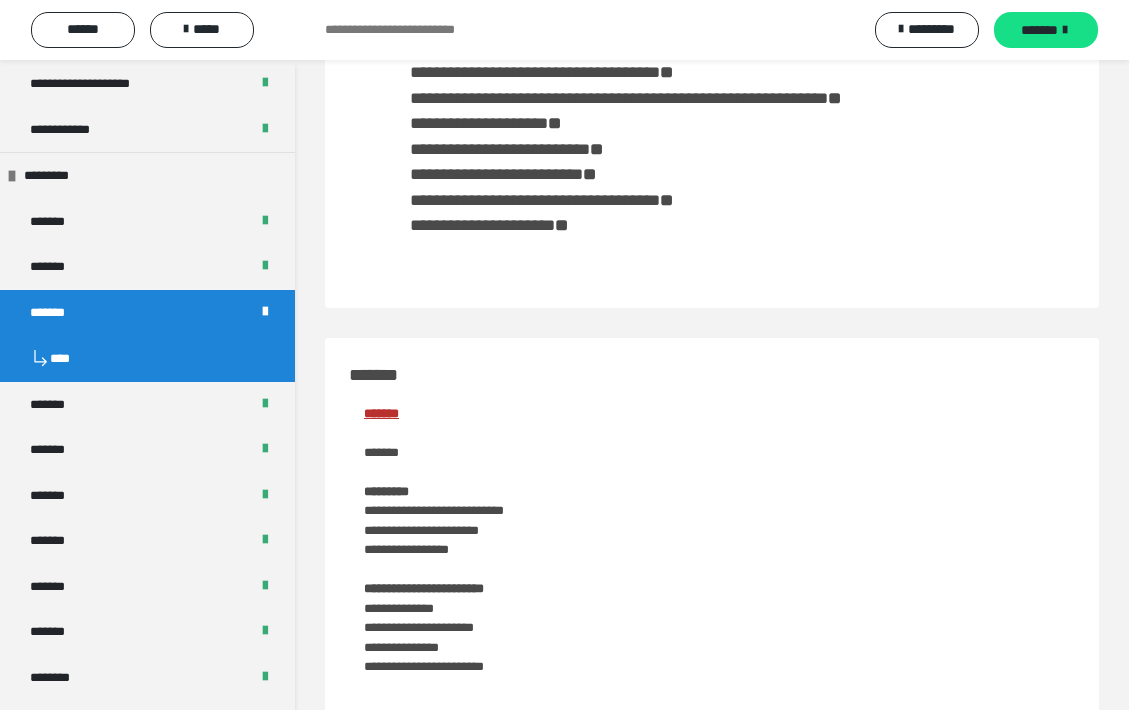 scroll, scrollTop: 0, scrollLeft: 0, axis: both 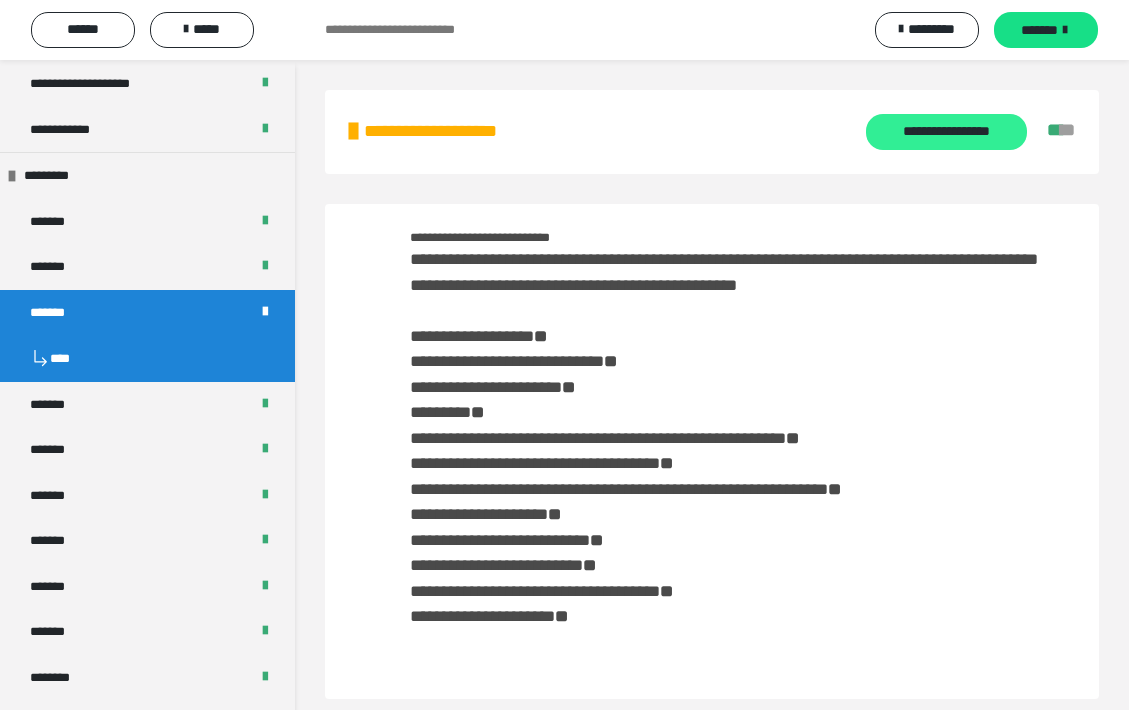 click on "**********" at bounding box center [946, 132] 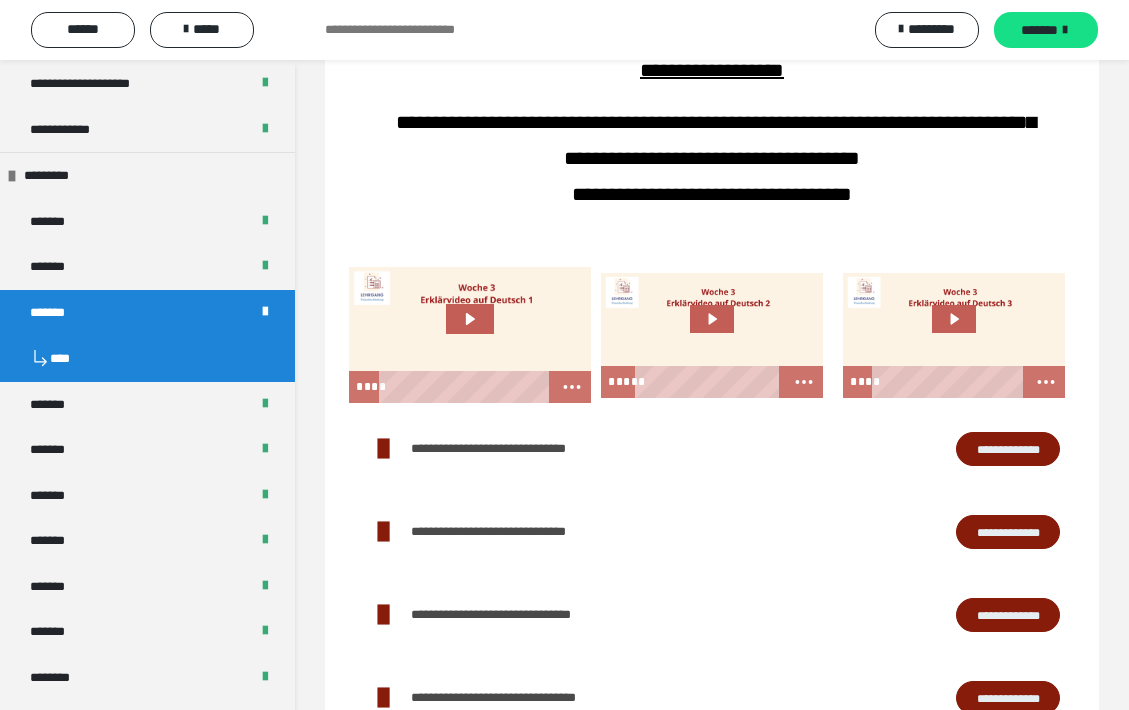 scroll, scrollTop: 5269, scrollLeft: 0, axis: vertical 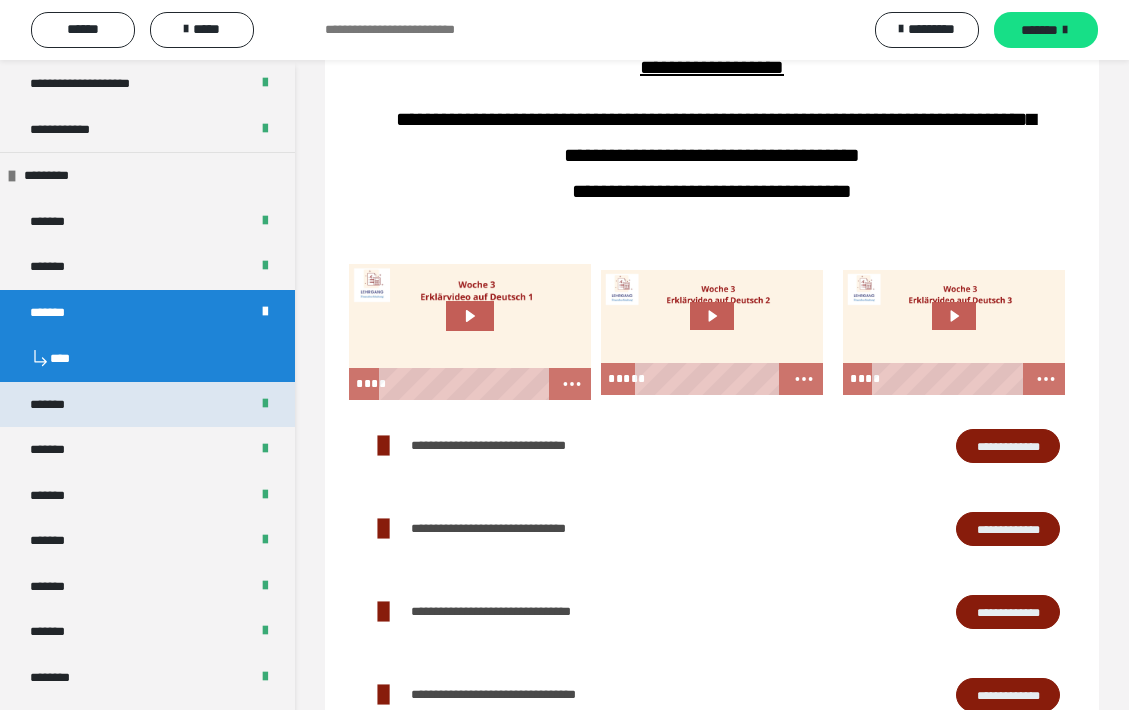 click on "*******" at bounding box center [147, 405] 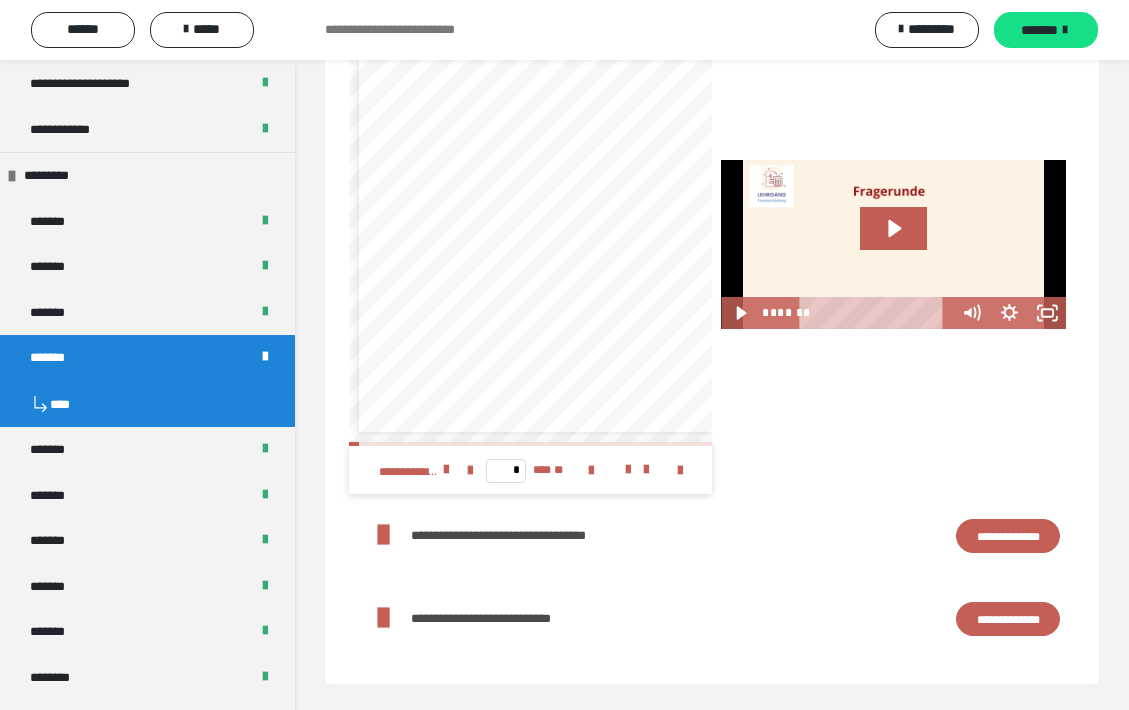 scroll, scrollTop: 3945, scrollLeft: 0, axis: vertical 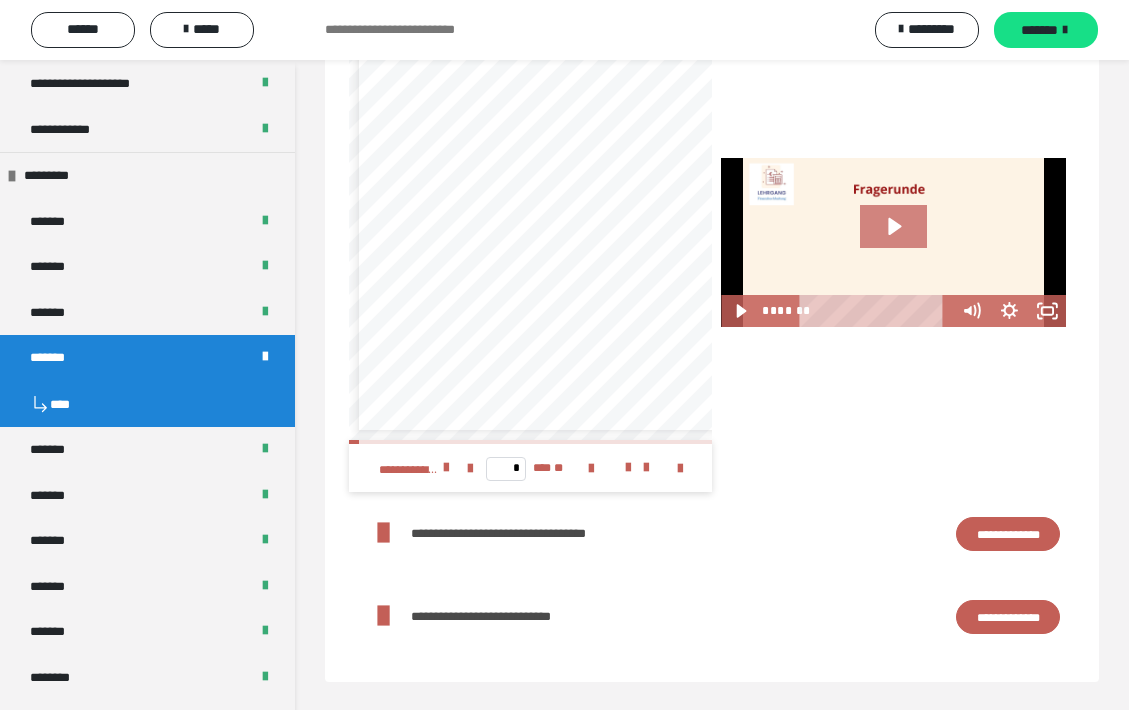 click 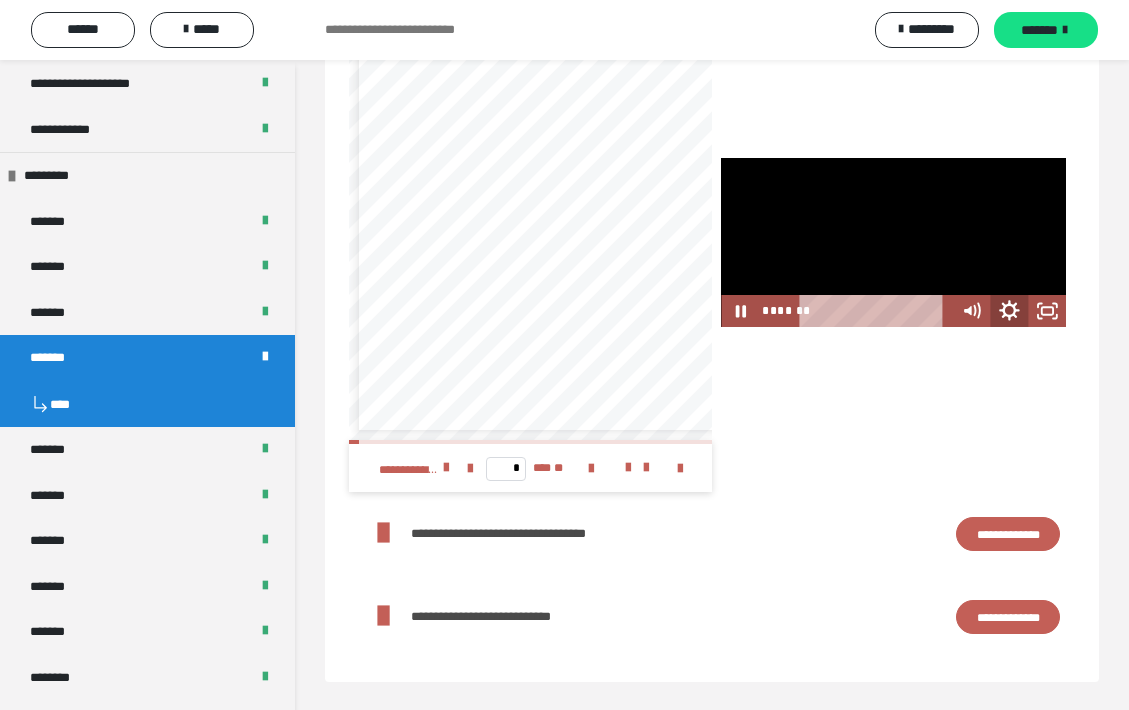 click 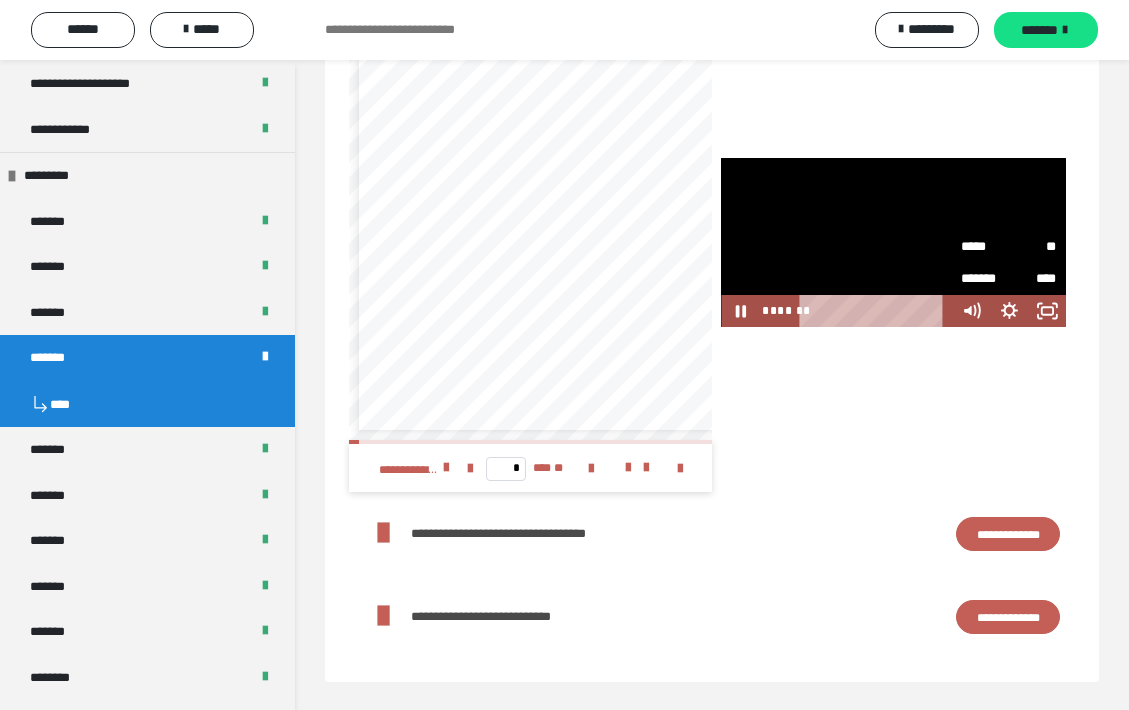 click on "**" at bounding box center (1033, 247) 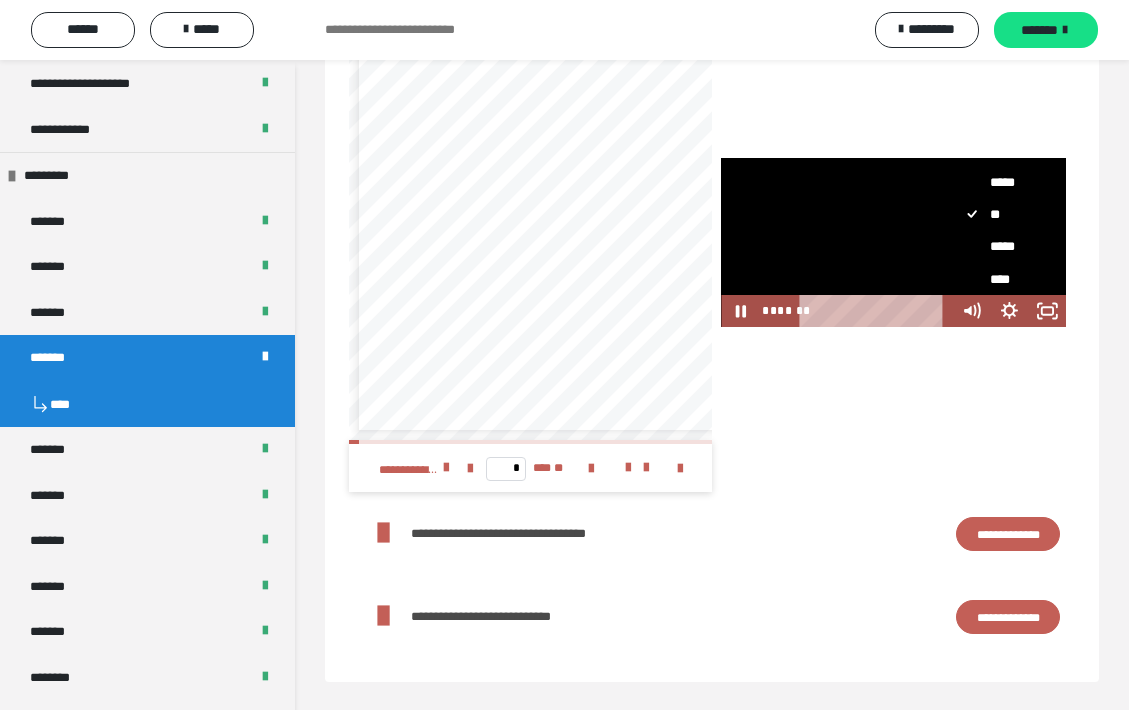 scroll, scrollTop: 88, scrollLeft: 0, axis: vertical 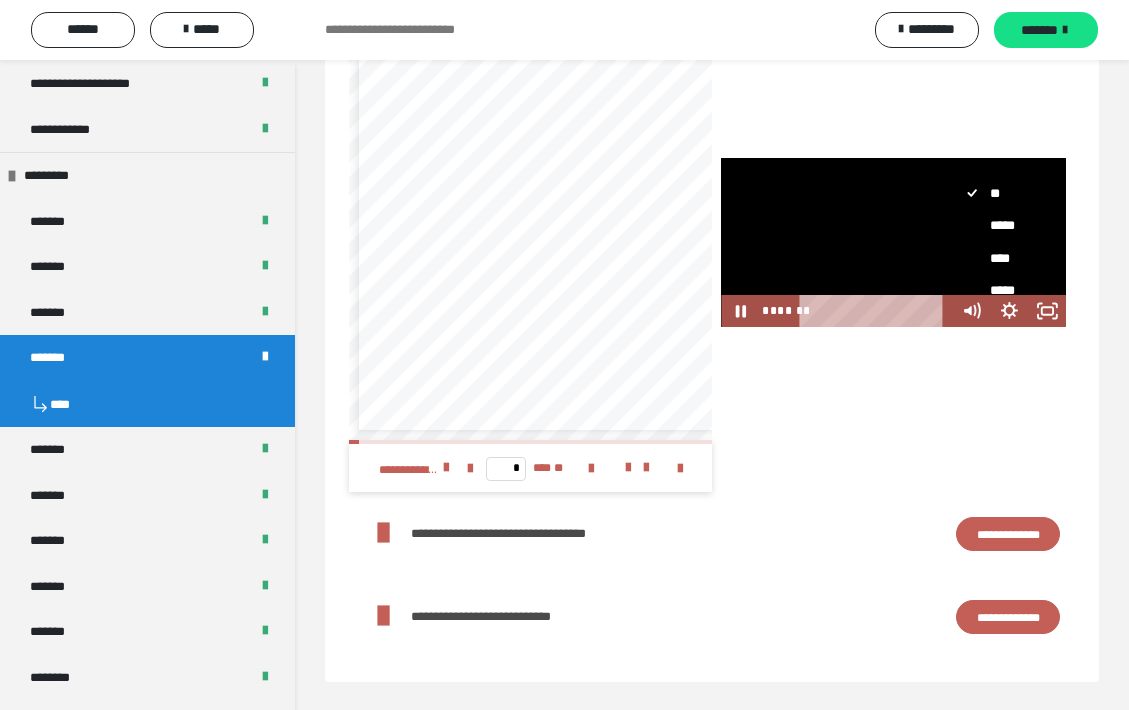 click on "****" at bounding box center [1009, 259] 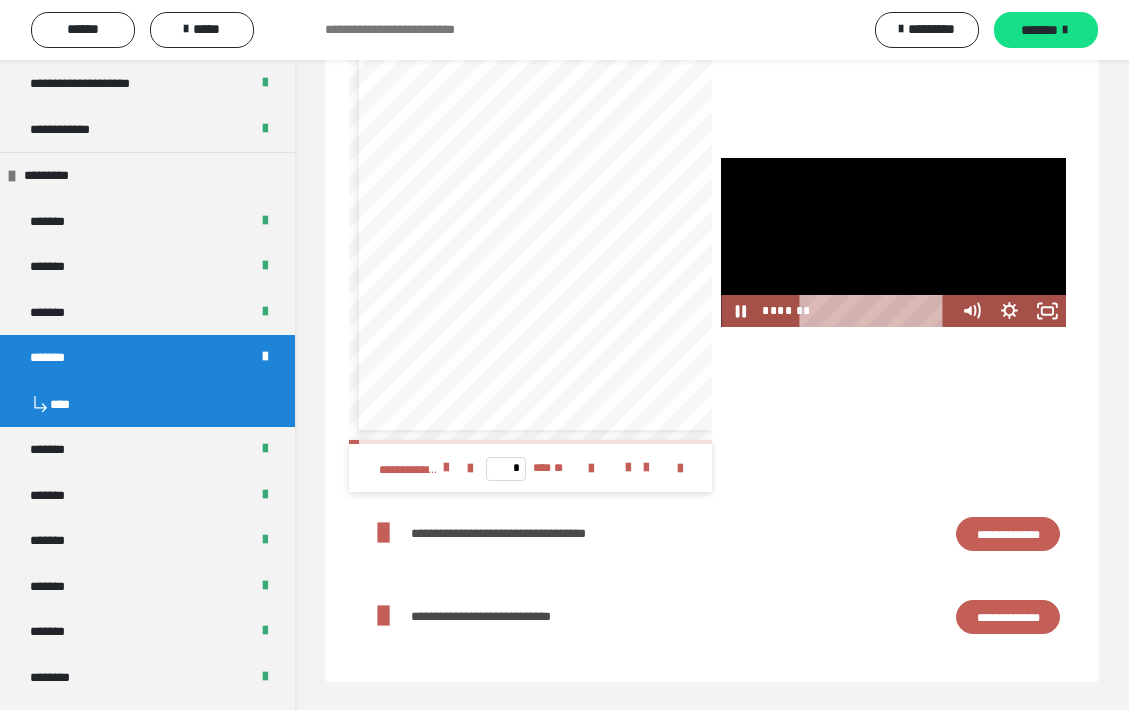 scroll, scrollTop: 0, scrollLeft: 0, axis: both 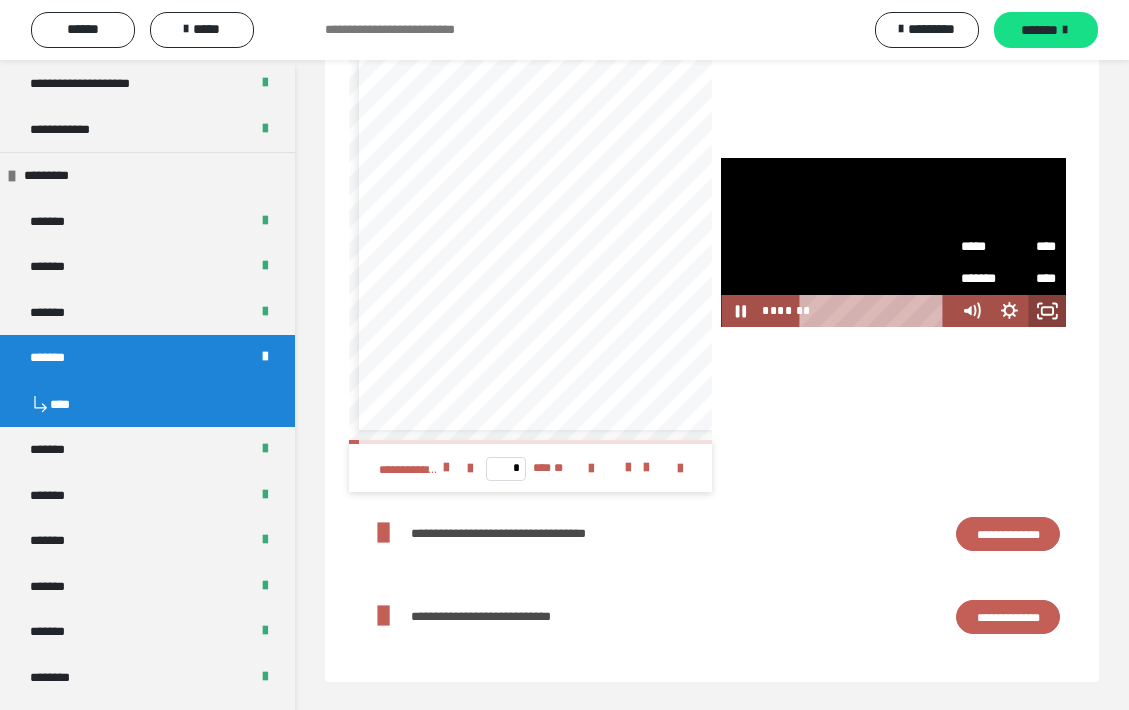 click 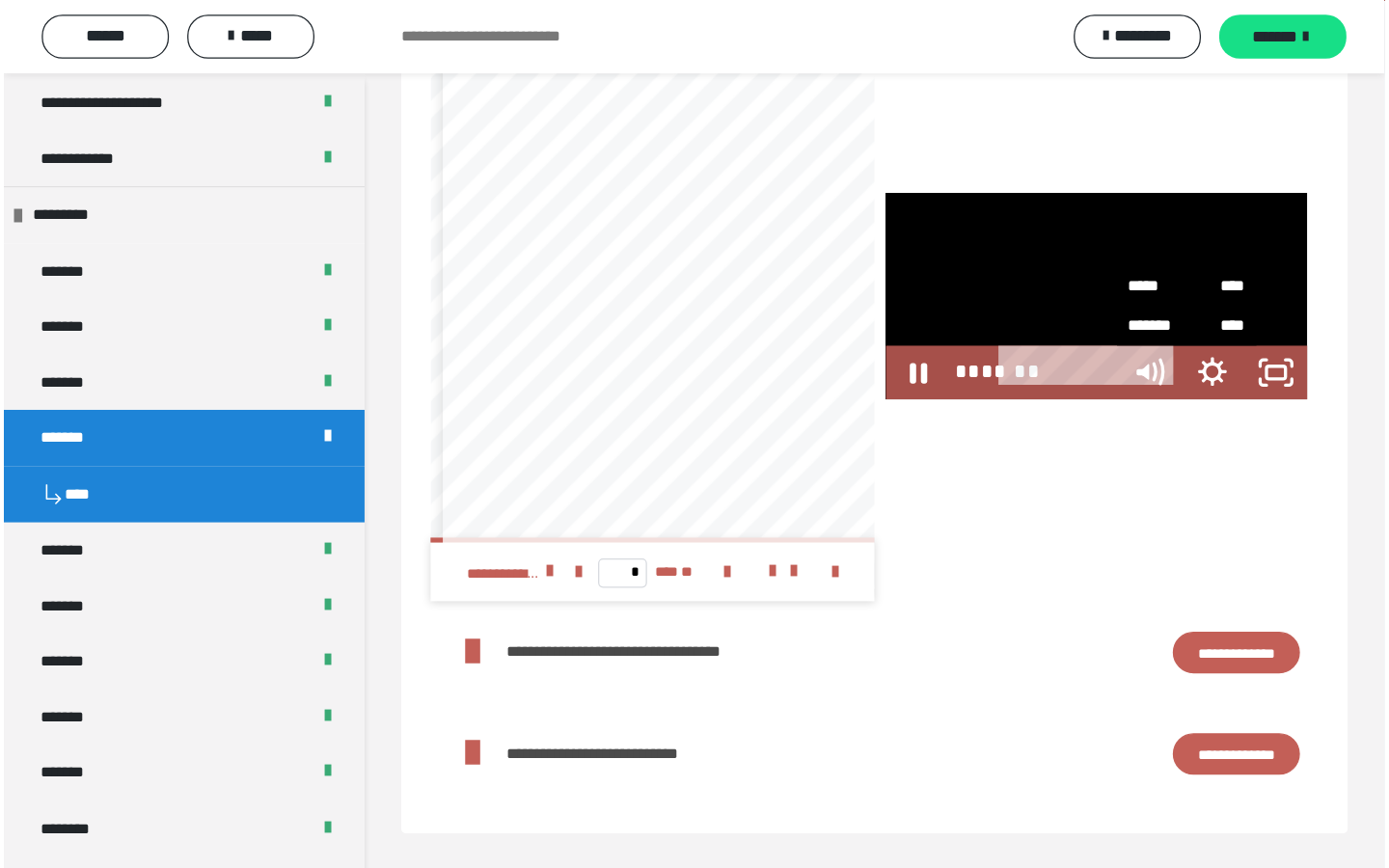 scroll, scrollTop: 3801, scrollLeft: 0, axis: vertical 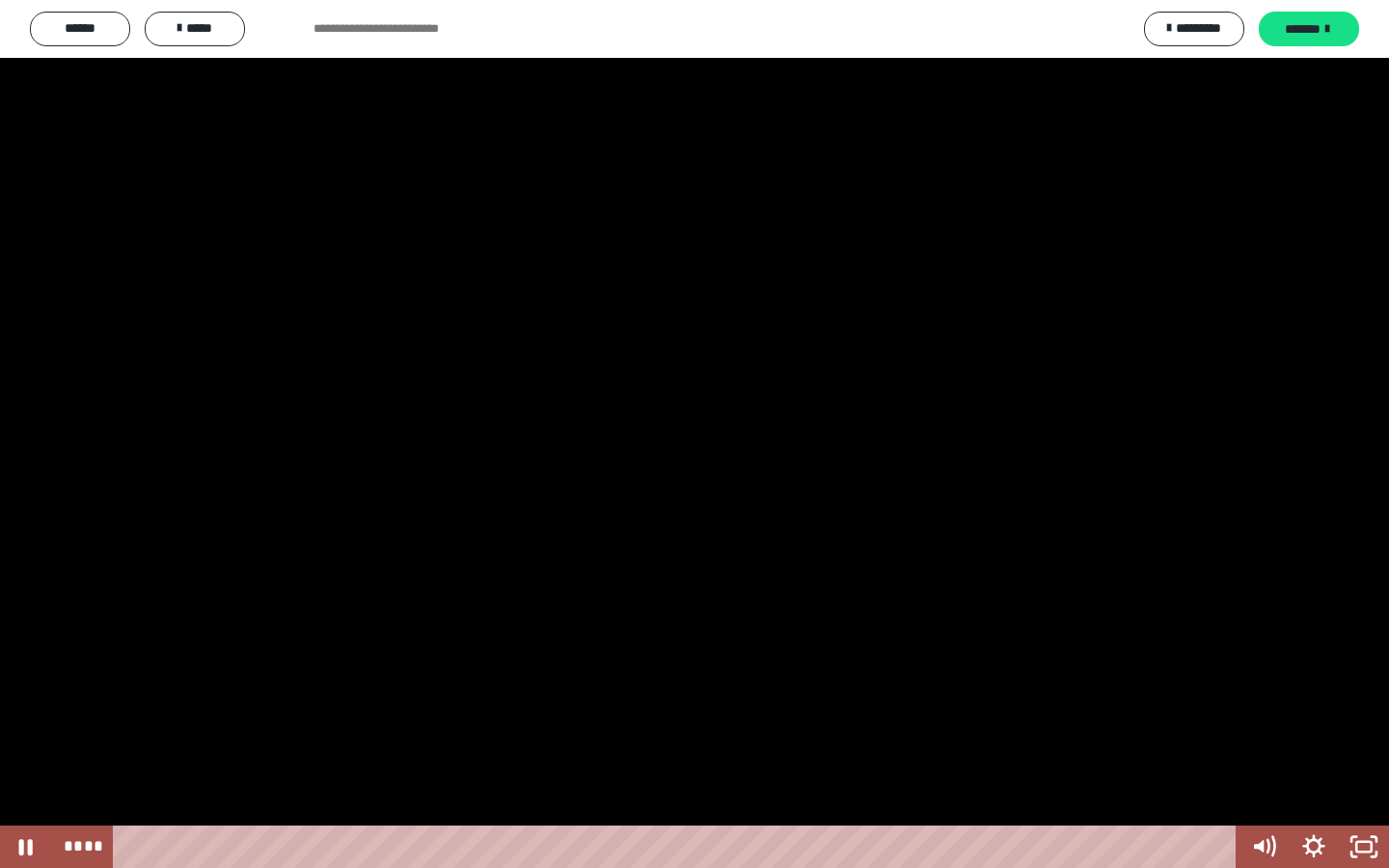 click at bounding box center [678, 847] 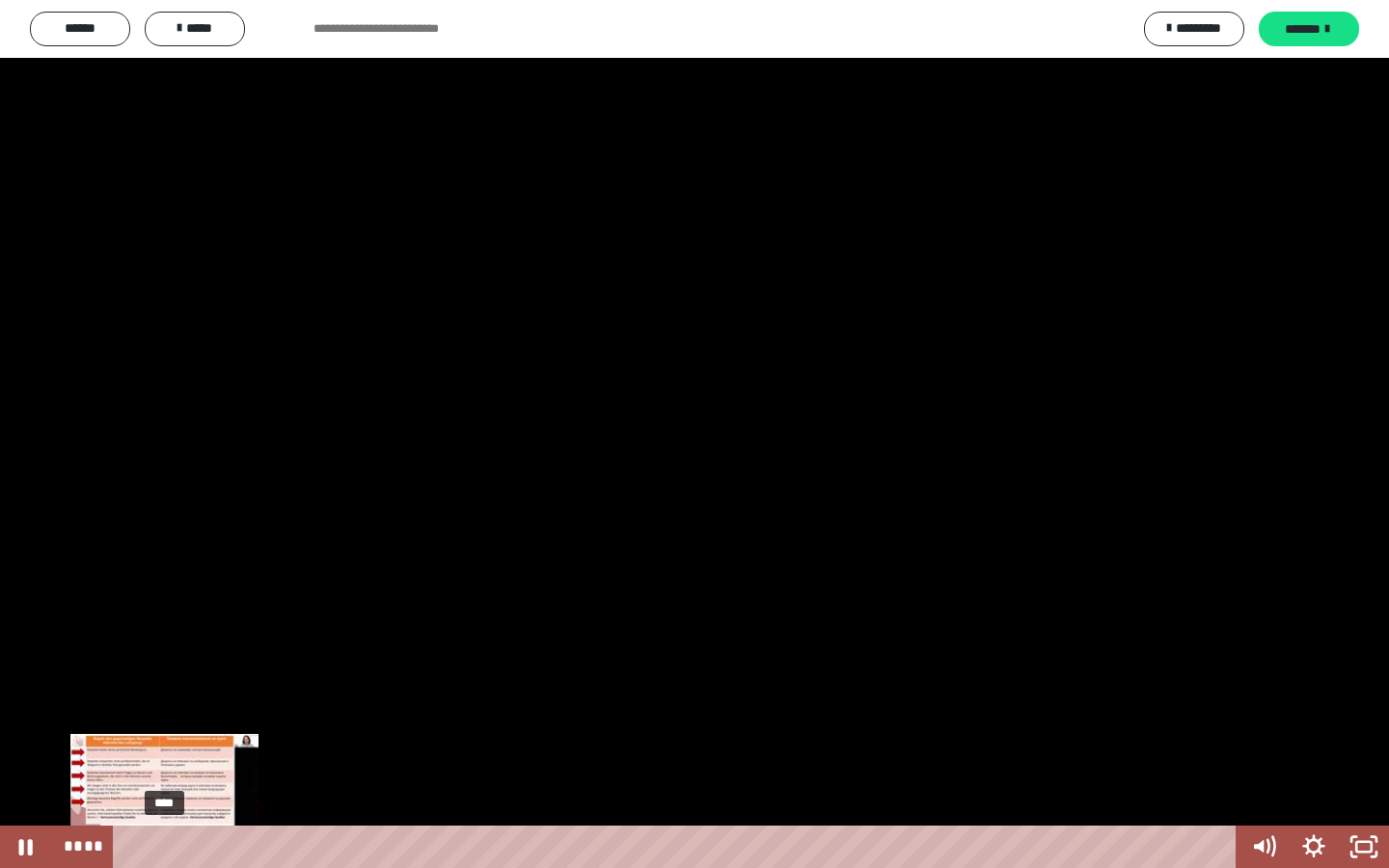 click on "****" at bounding box center (678, 847) 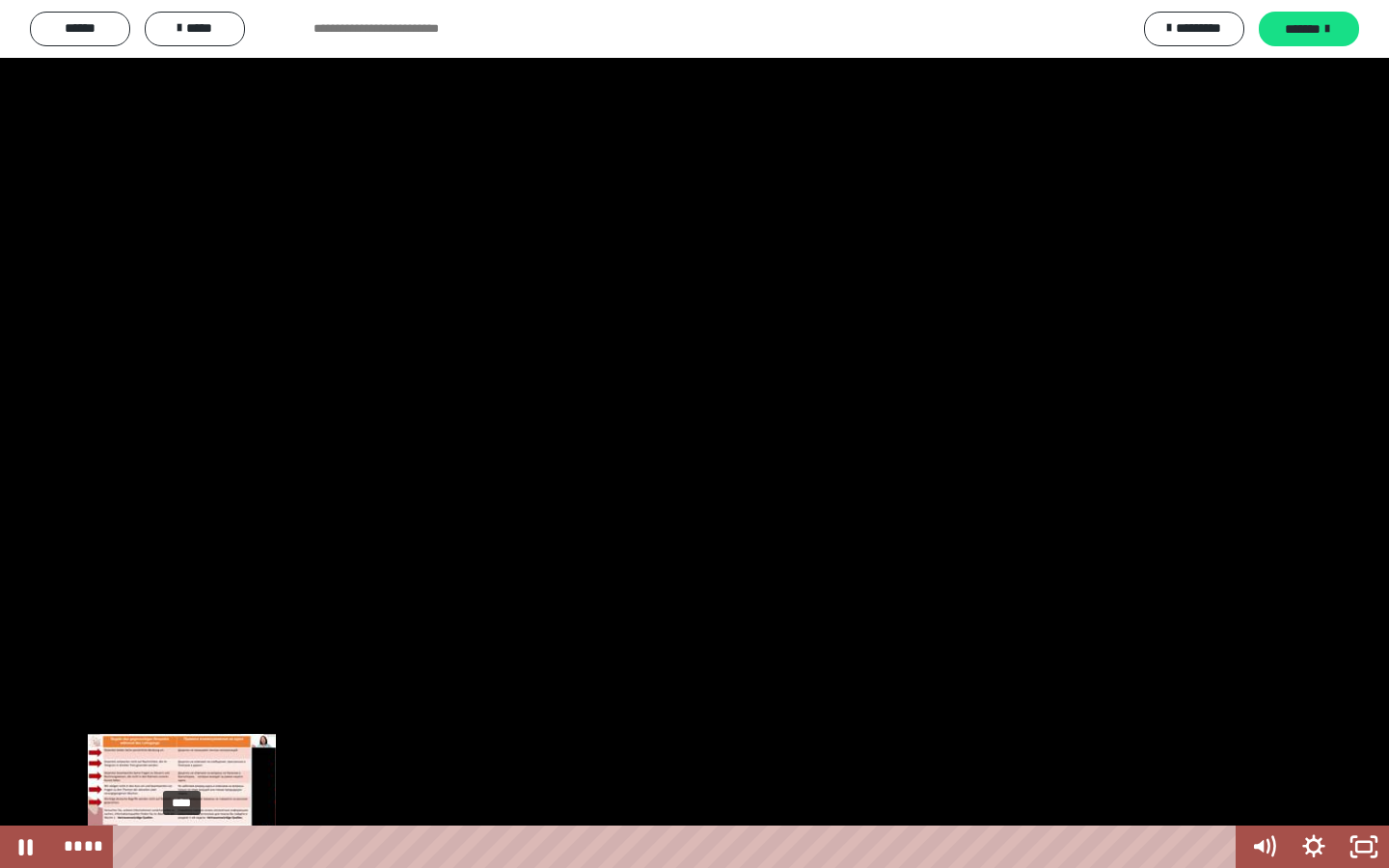 click on "****" at bounding box center [678, 847] 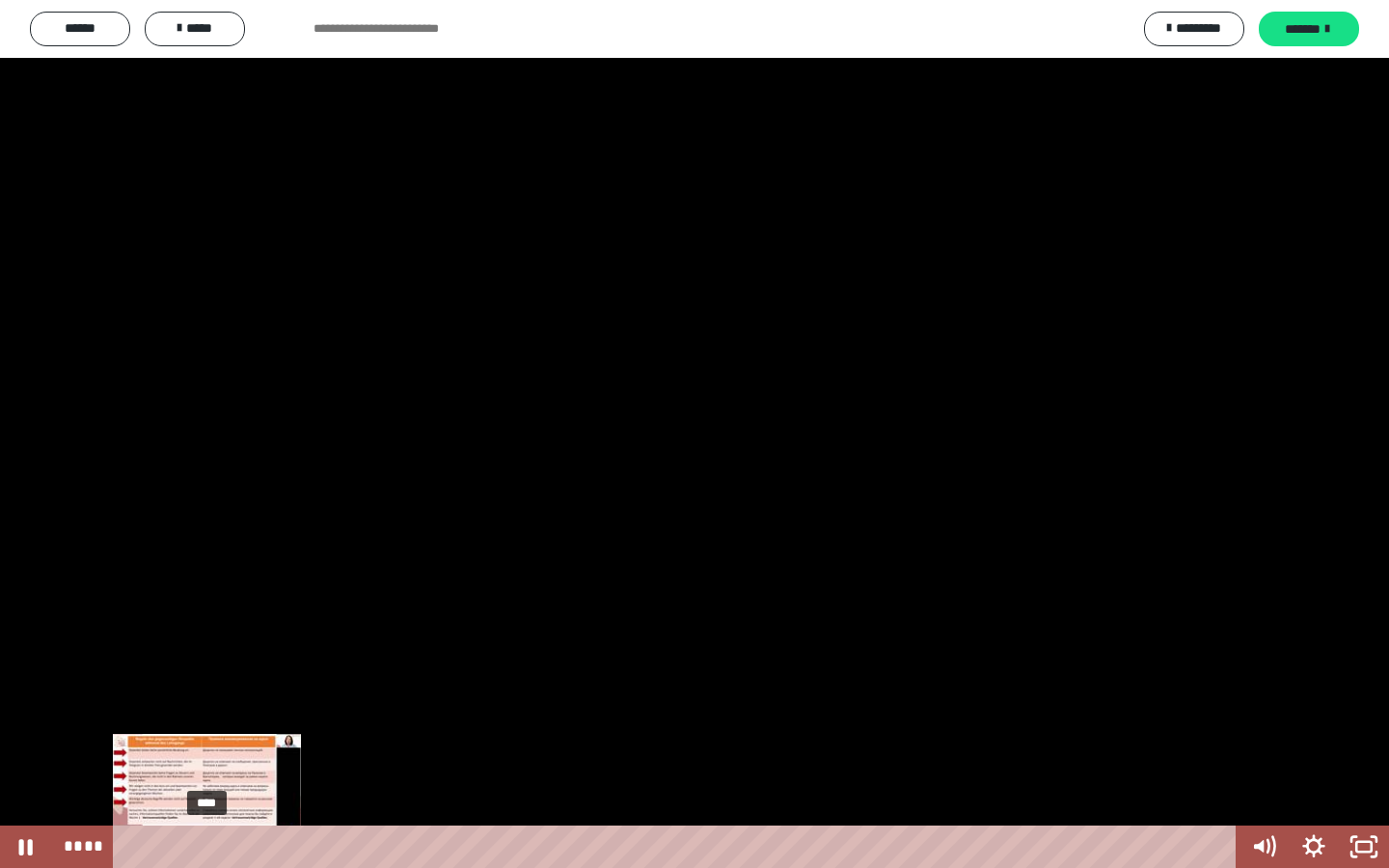 click on "****" at bounding box center (678, 847) 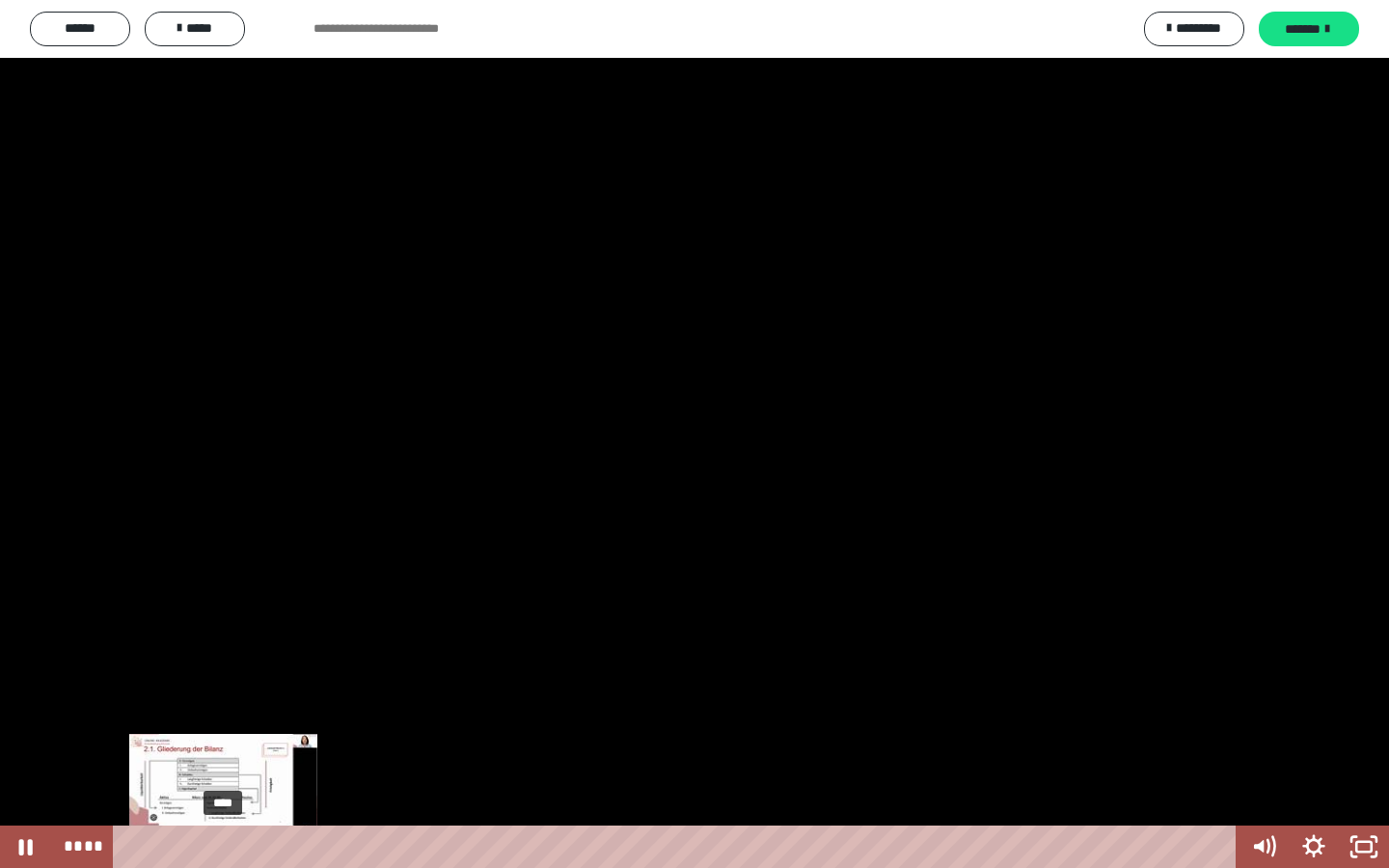 click on "****" at bounding box center [678, 847] 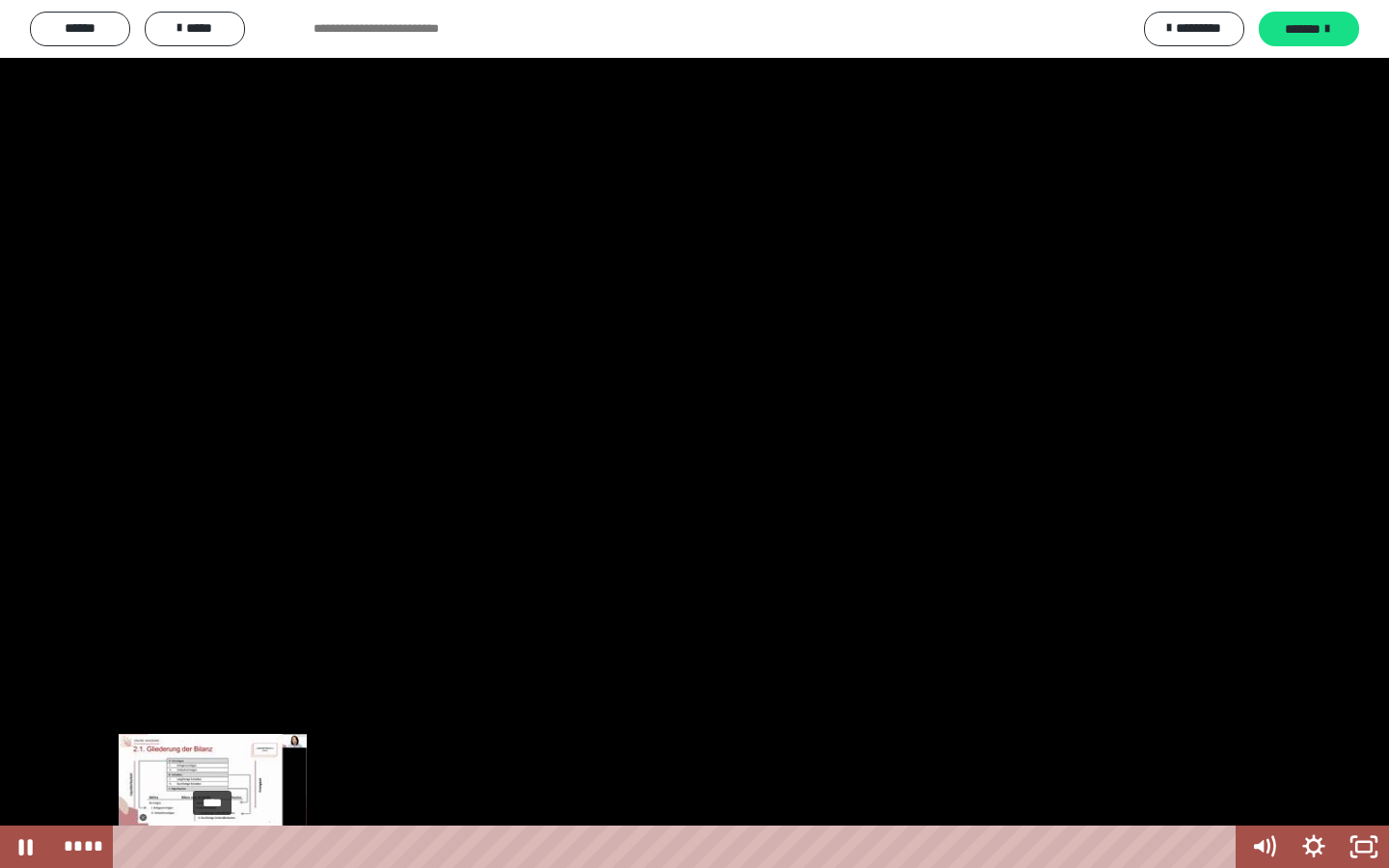 click on "****" at bounding box center (678, 847) 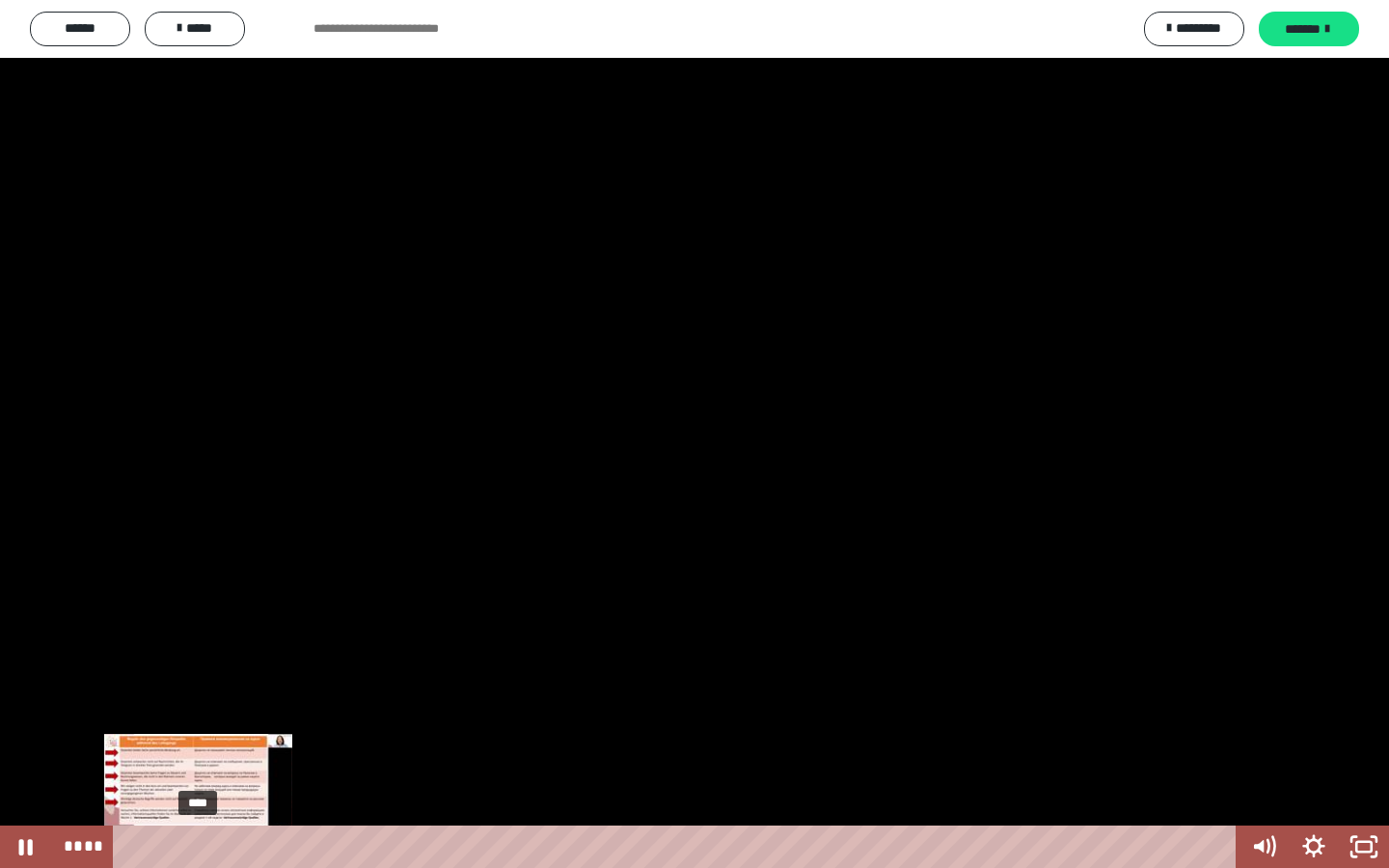 click on "****" at bounding box center [678, 847] 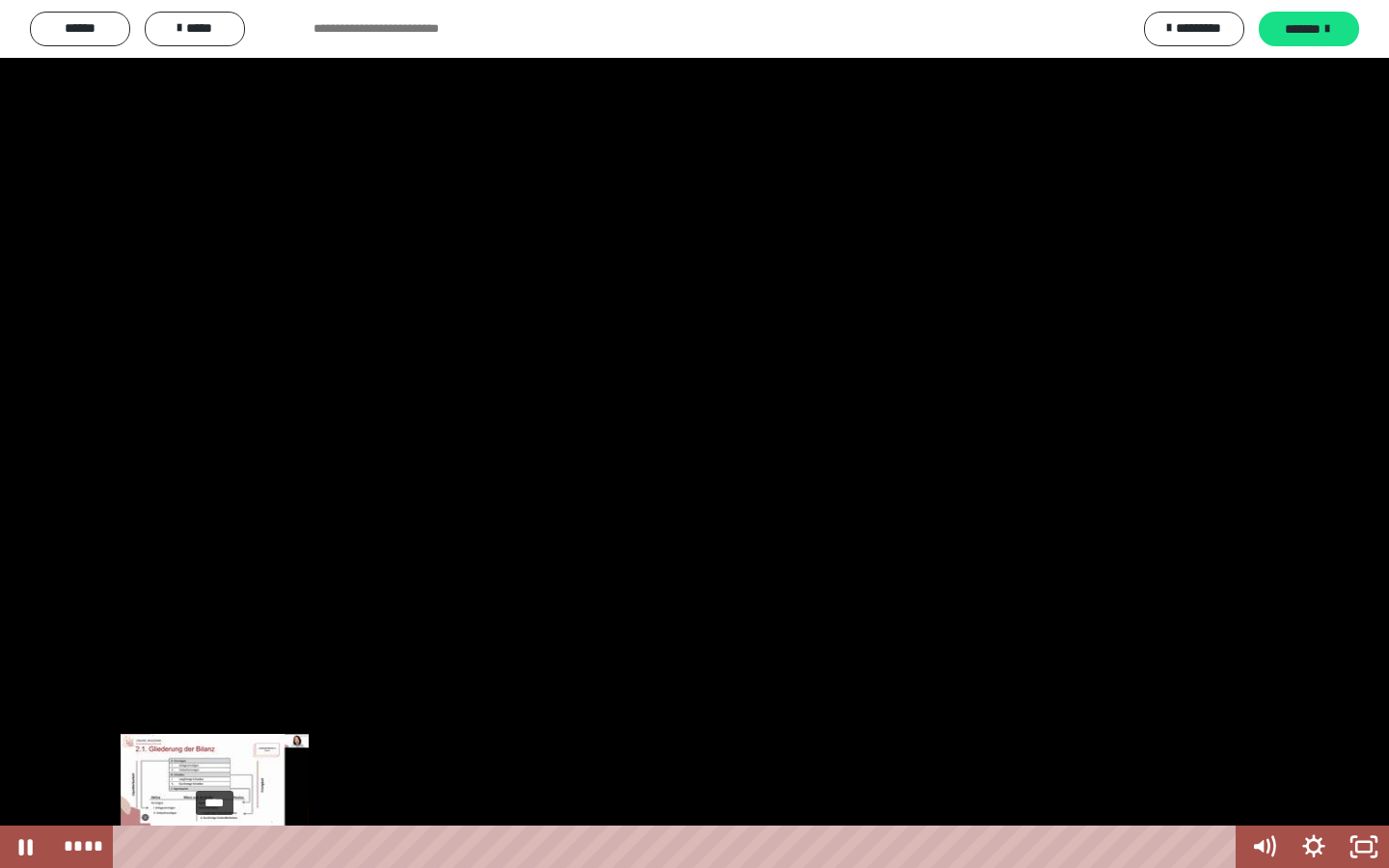 click on "****" at bounding box center (678, 847) 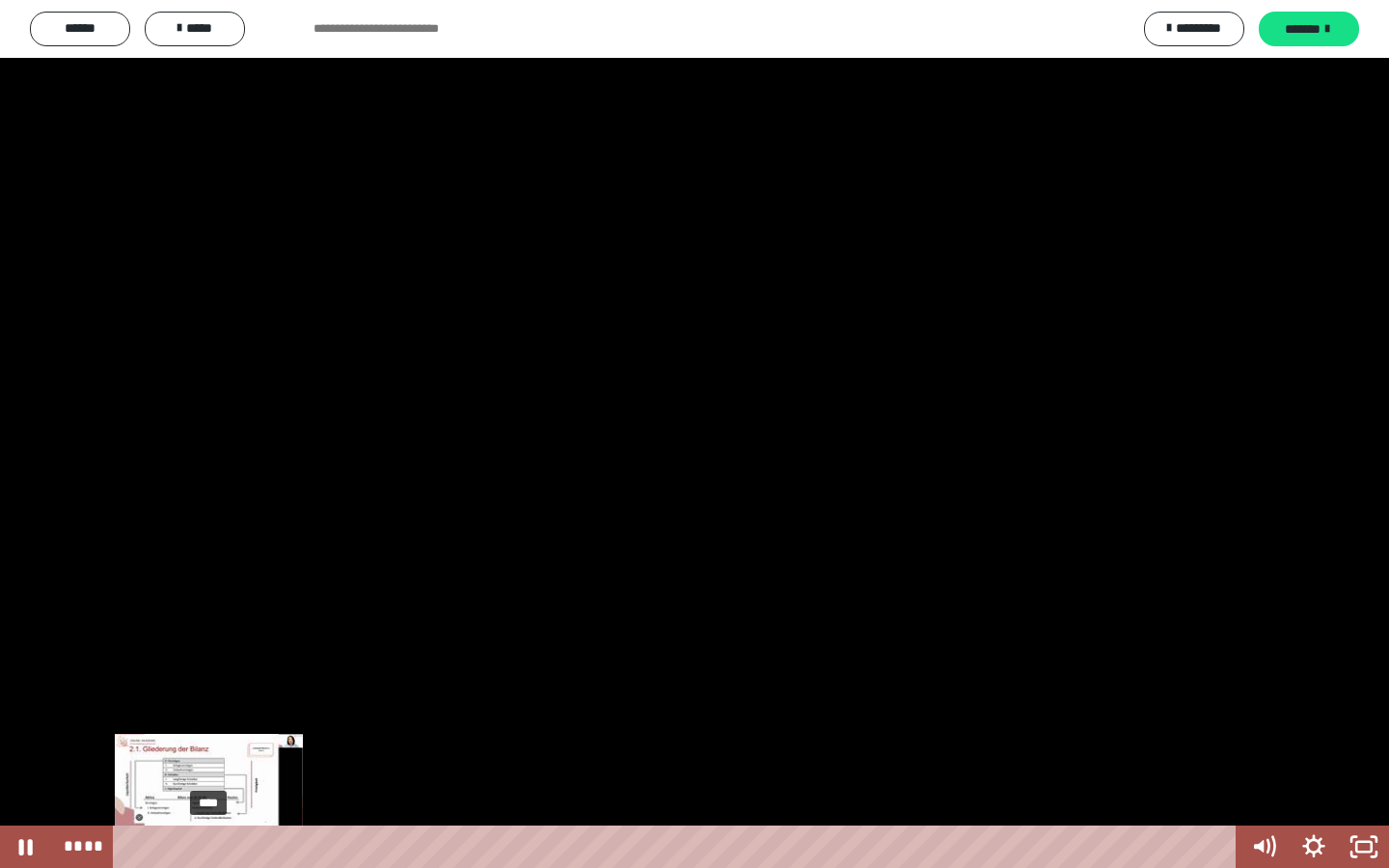click at bounding box center (208, 847) 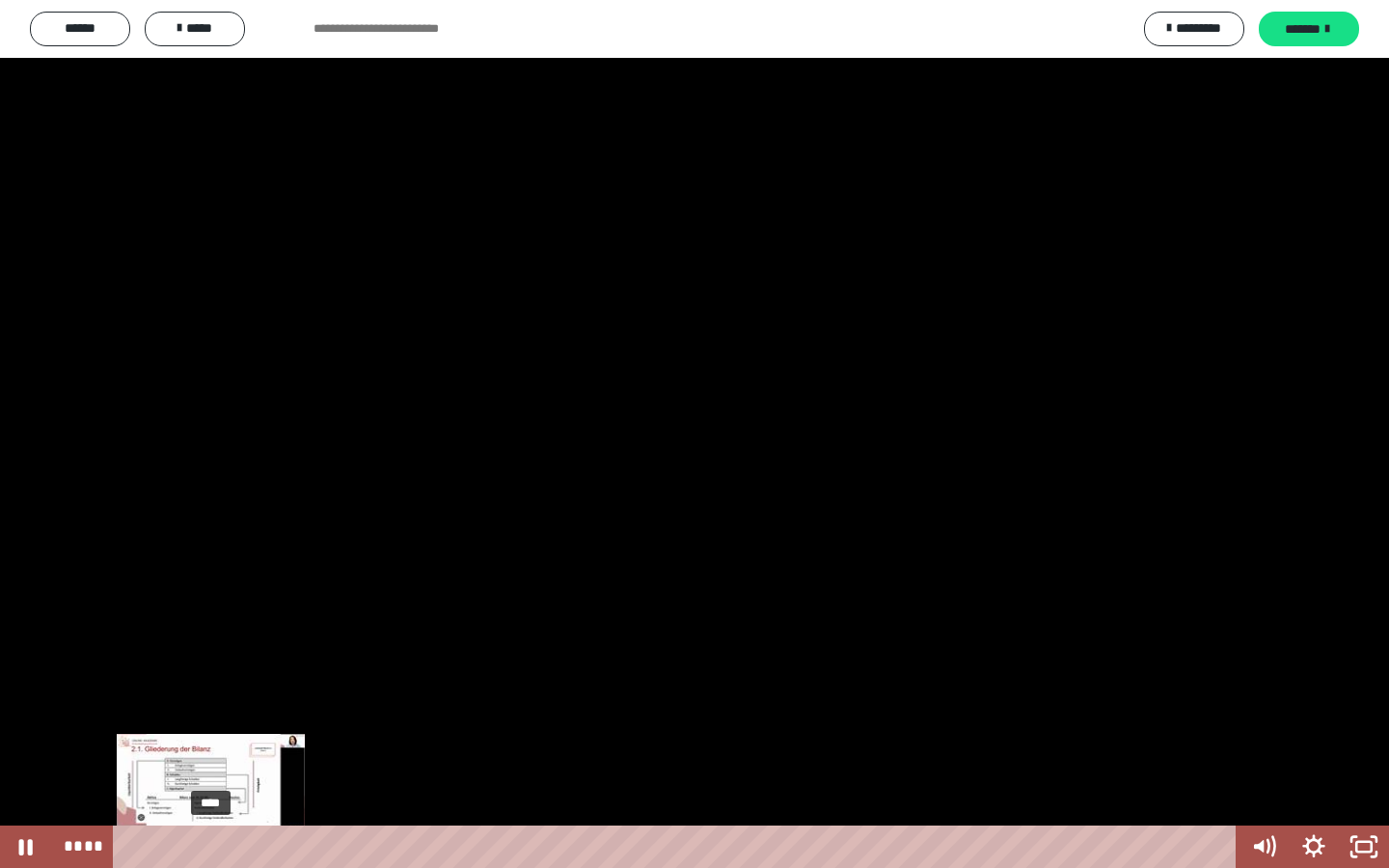 click at bounding box center (210, 847) 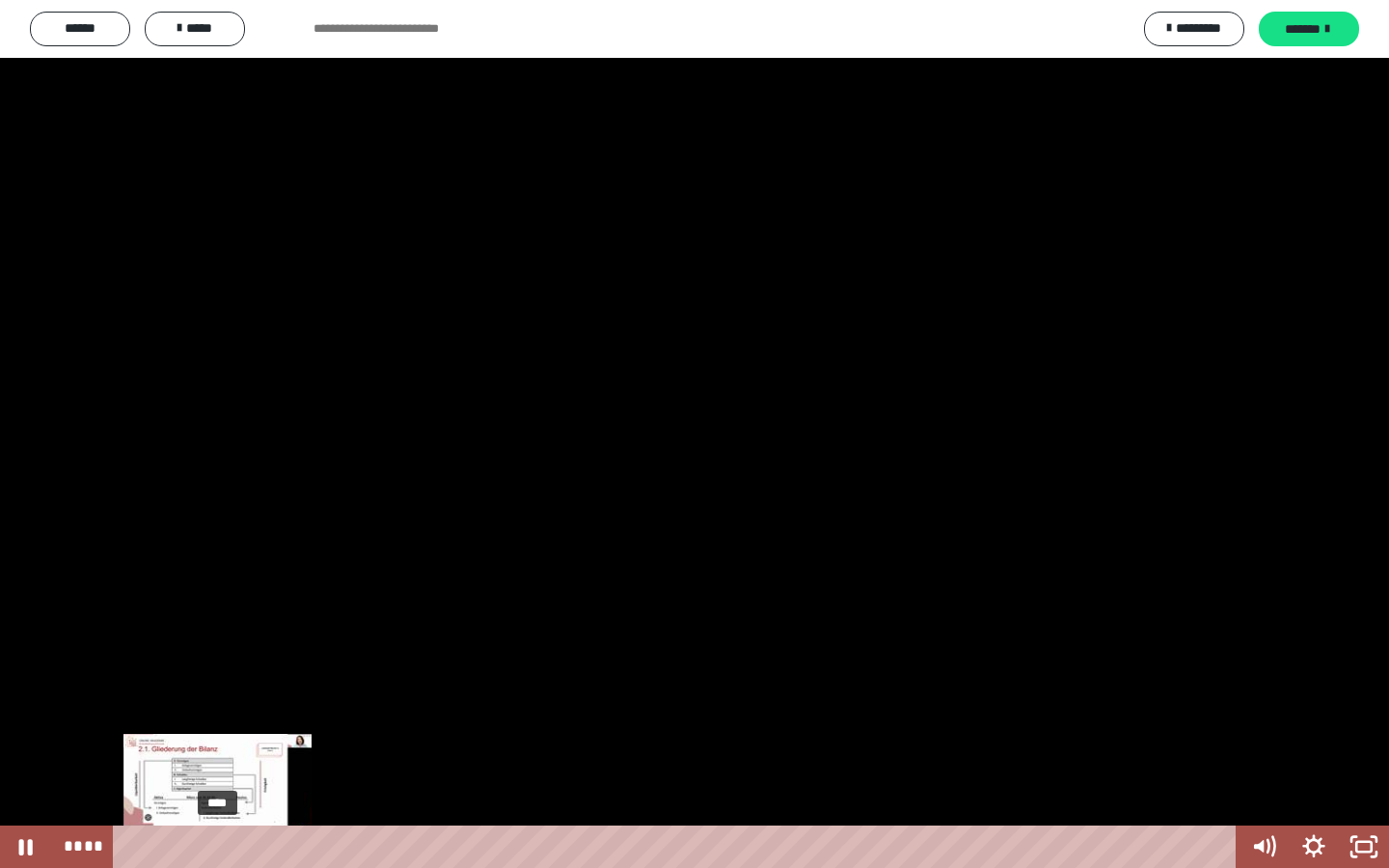 click at bounding box center [217, 847] 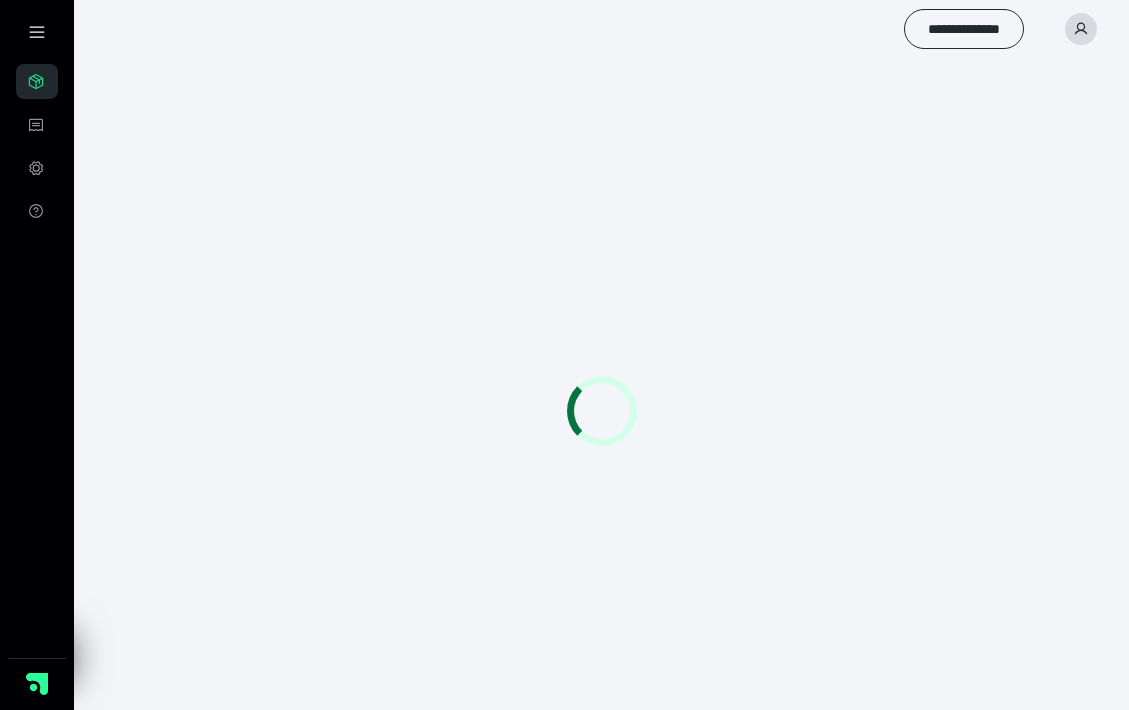 scroll, scrollTop: 0, scrollLeft: 0, axis: both 